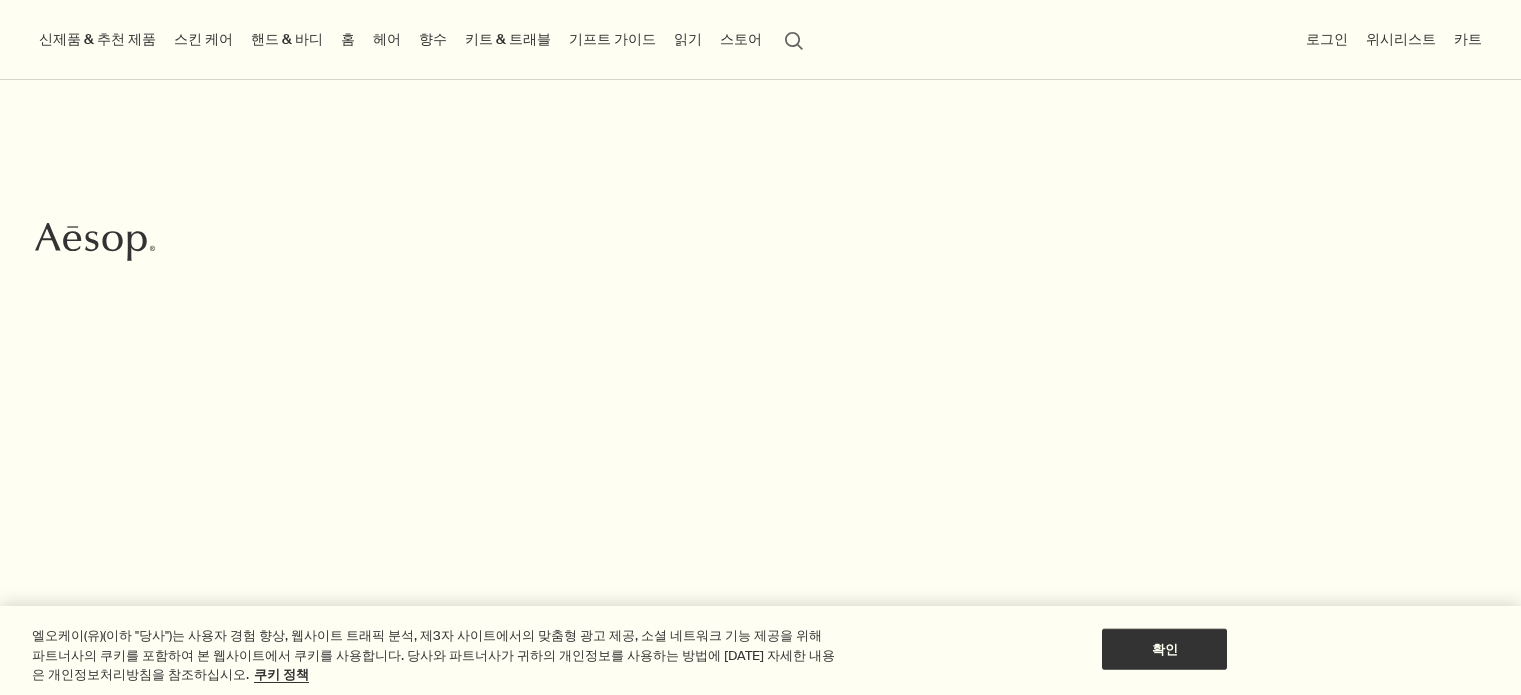 scroll, scrollTop: 0, scrollLeft: 0, axis: both 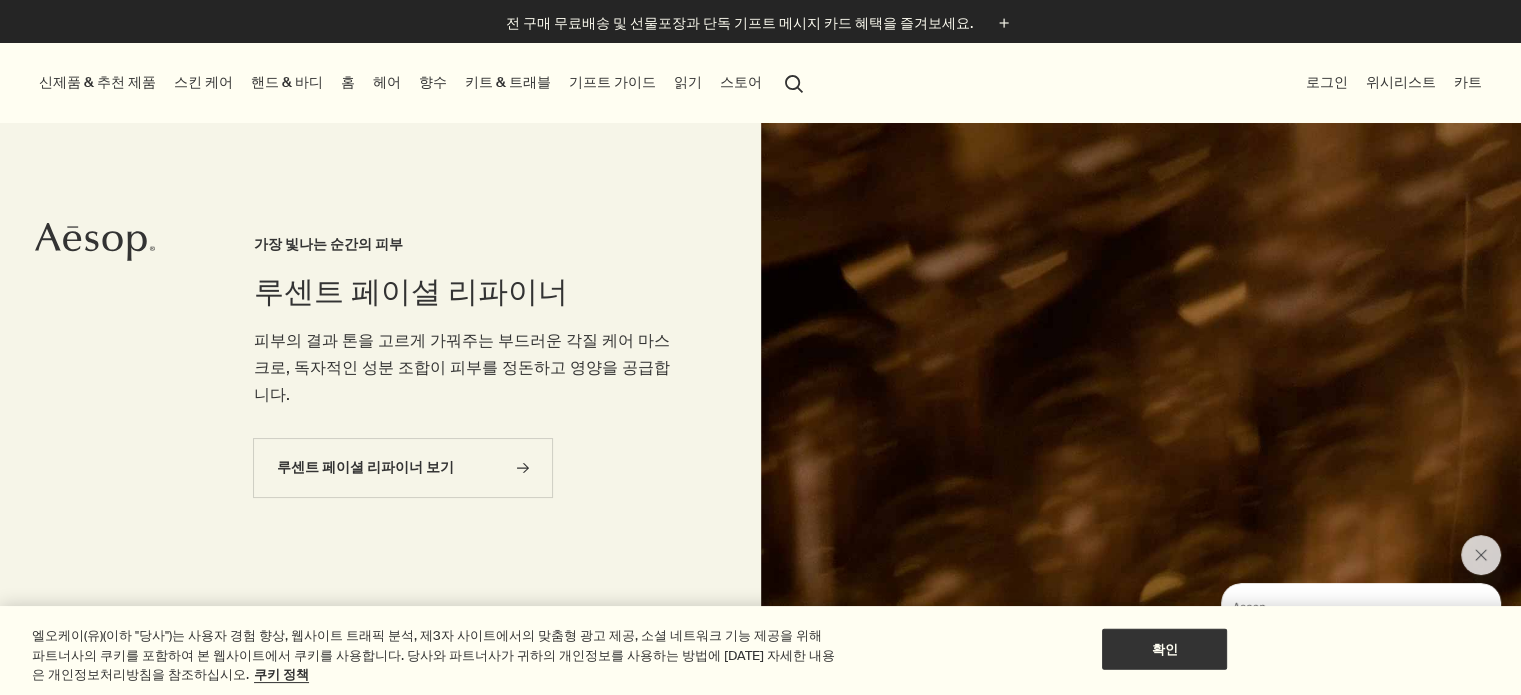 click on "홈" at bounding box center (348, 82) 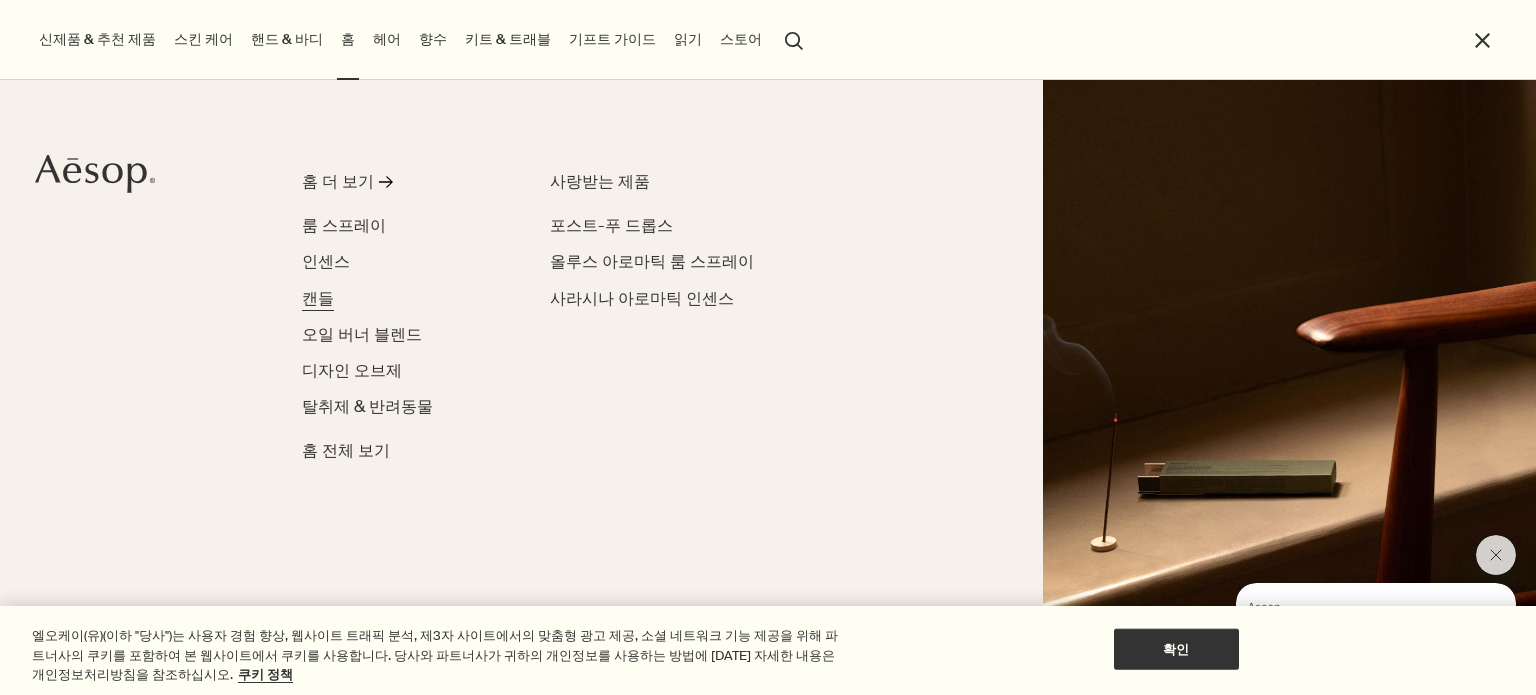 click on "캔들" at bounding box center [318, 298] 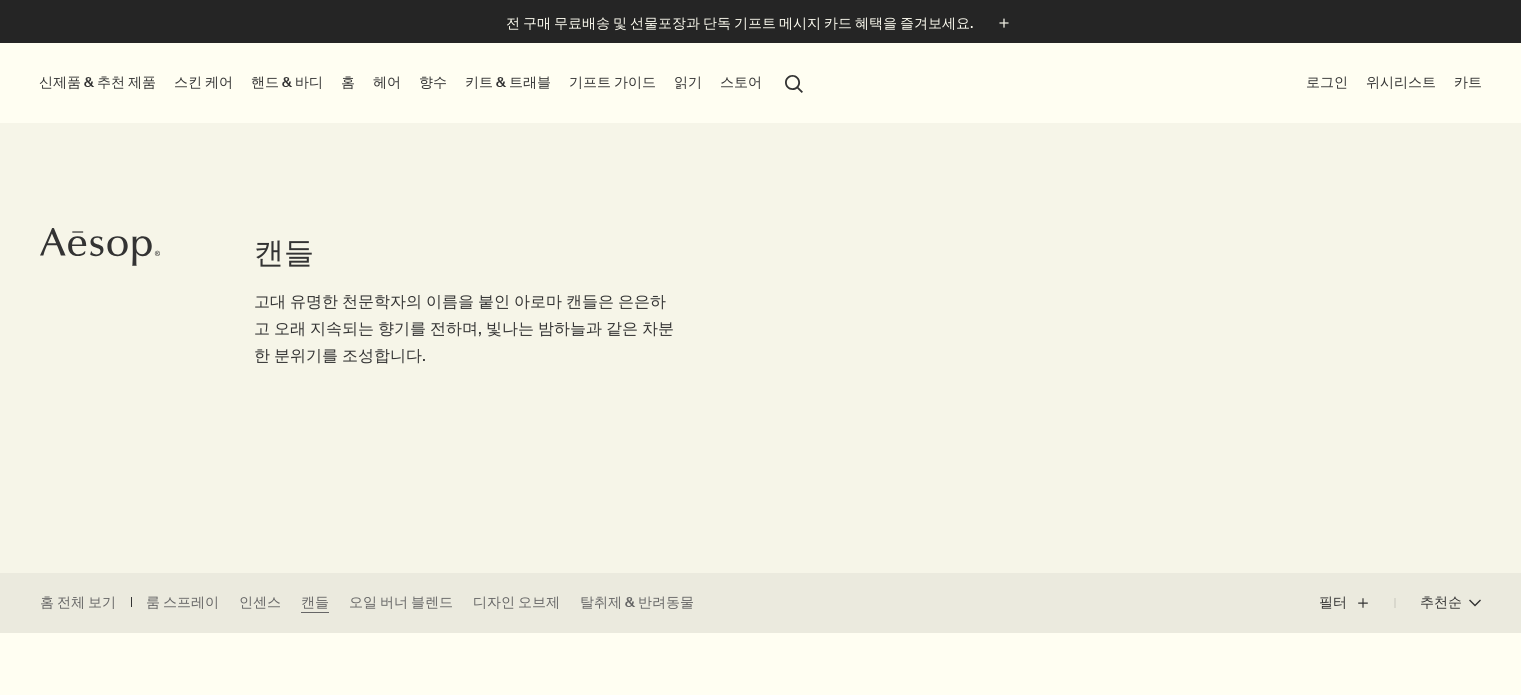 scroll, scrollTop: 0, scrollLeft: 0, axis: both 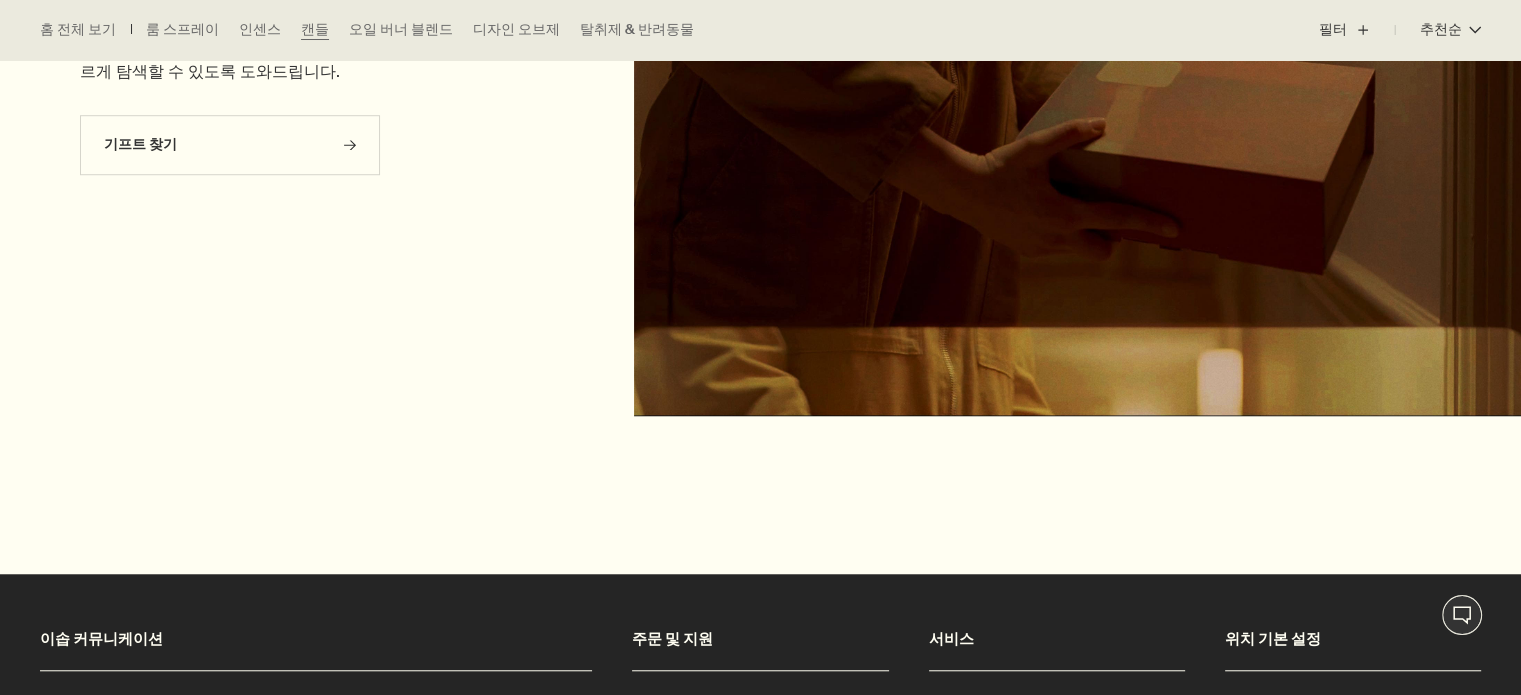 click on "기프트 찾기   rightArrow" at bounding box center [293, 155] 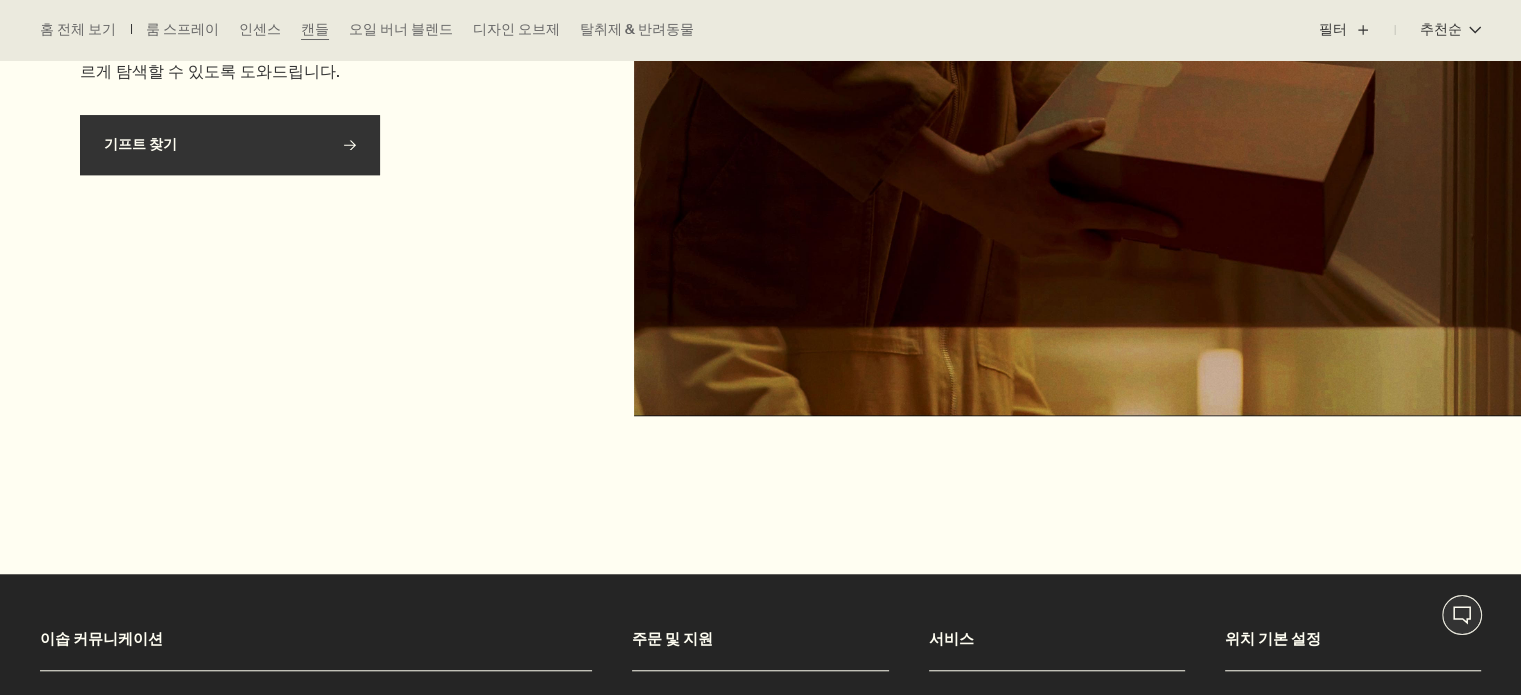 click on "기프트 찾기   rightArrow" at bounding box center (230, 145) 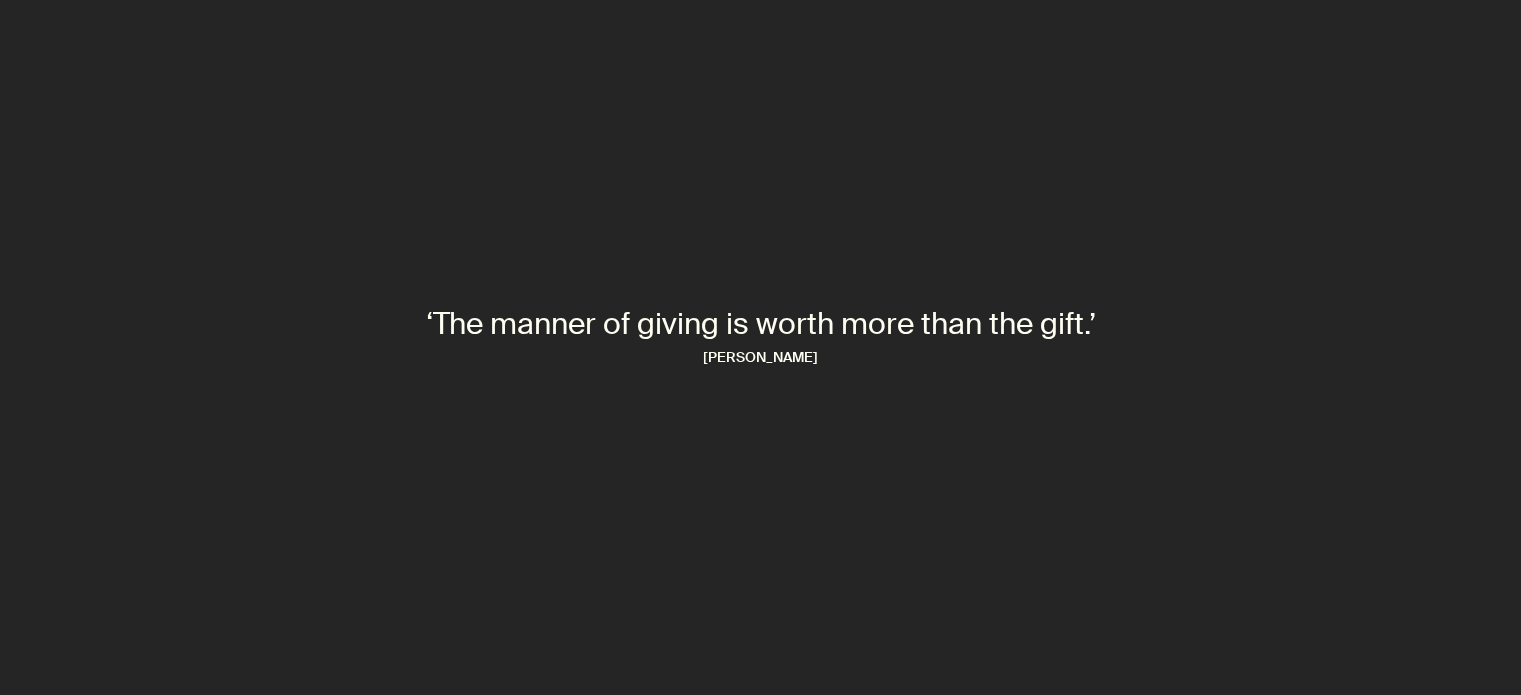 scroll, scrollTop: 100, scrollLeft: 0, axis: vertical 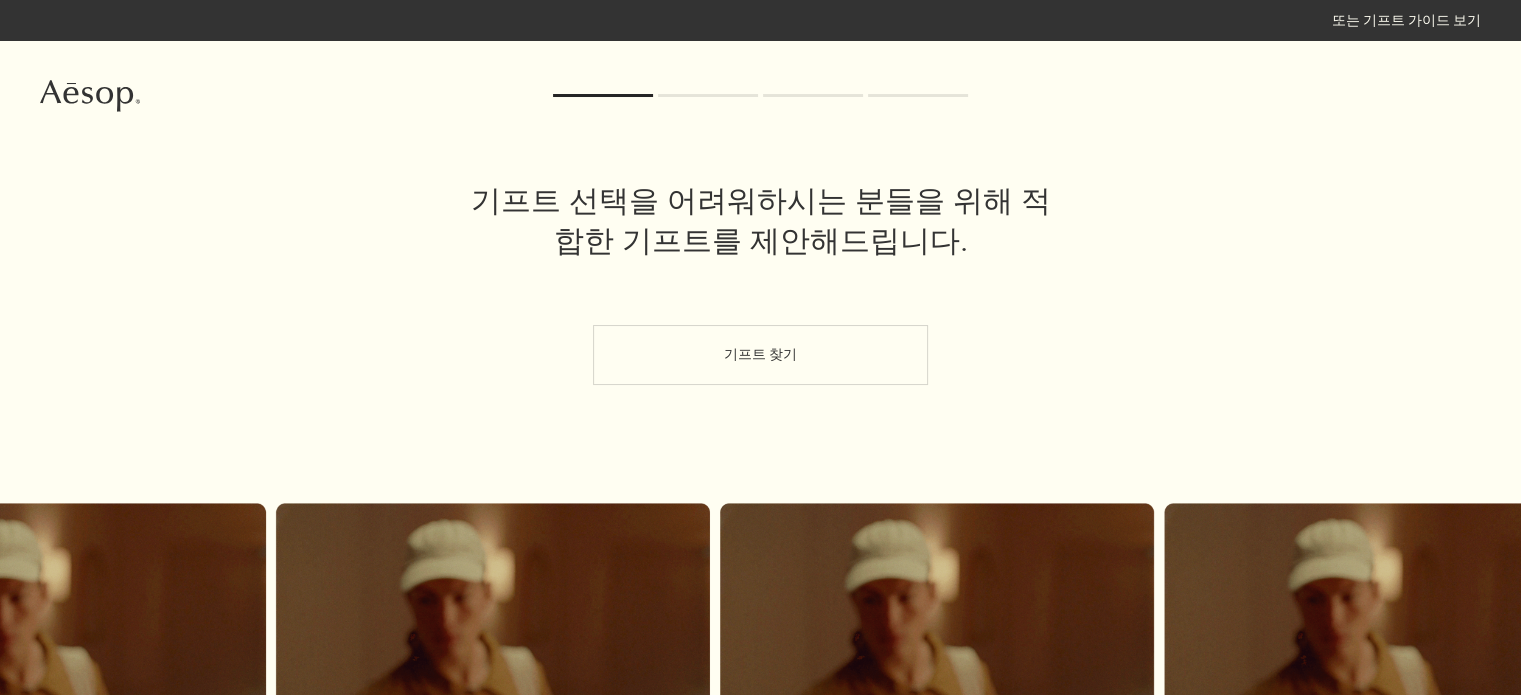 click on "기프트 찾기" at bounding box center [760, 355] 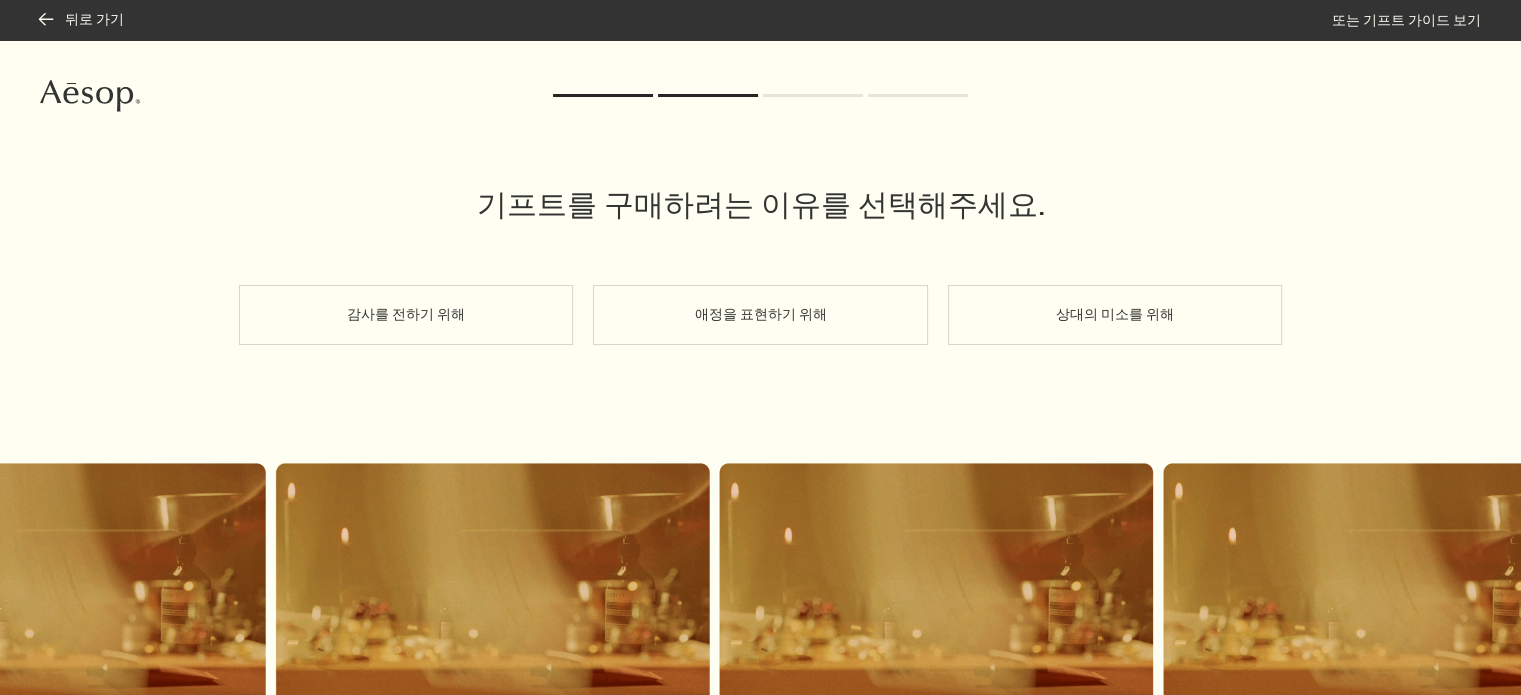 click on "감사를 전하기 위해 애정을 표현하기 위해 상대의 미소를 위해" at bounding box center (760, 355) 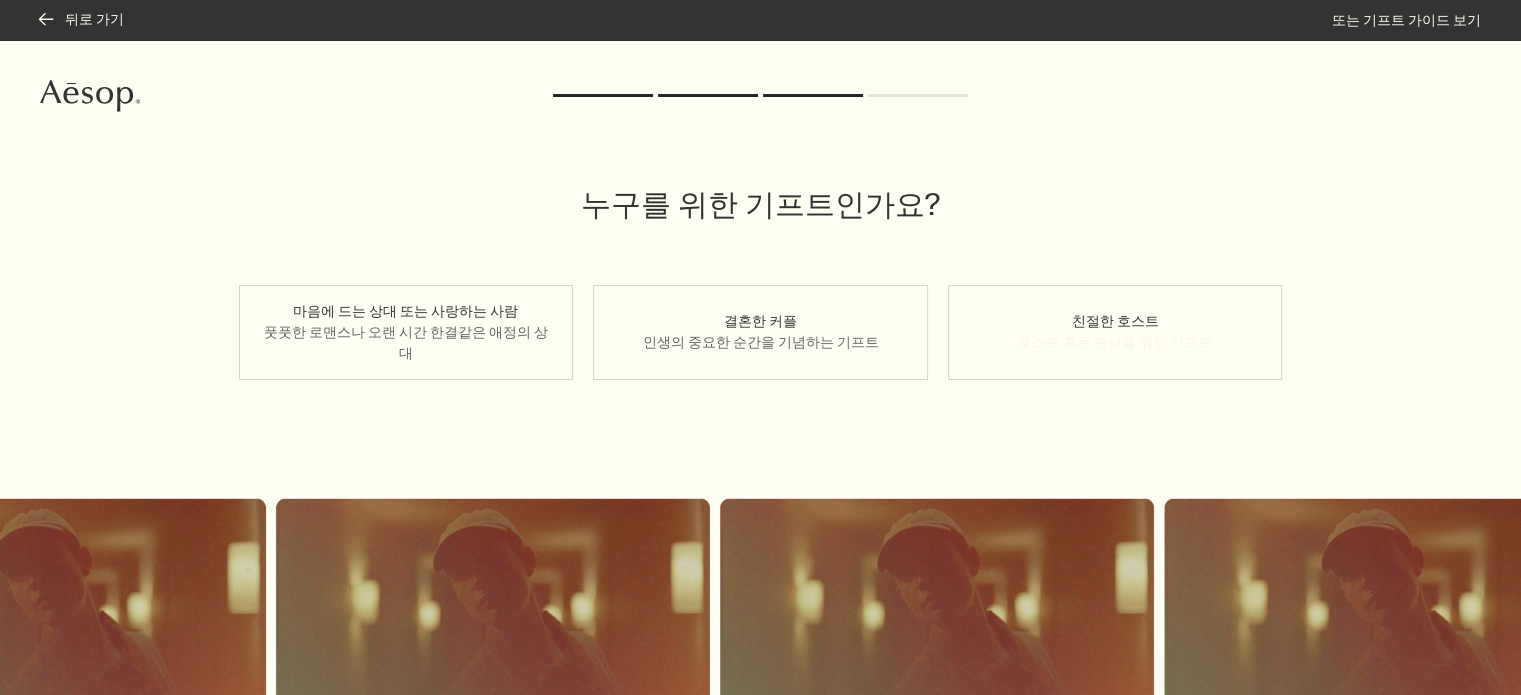 click on "친절한 호스트  호스트 혹은 손님을 위한 기프트" at bounding box center (1115, 332) 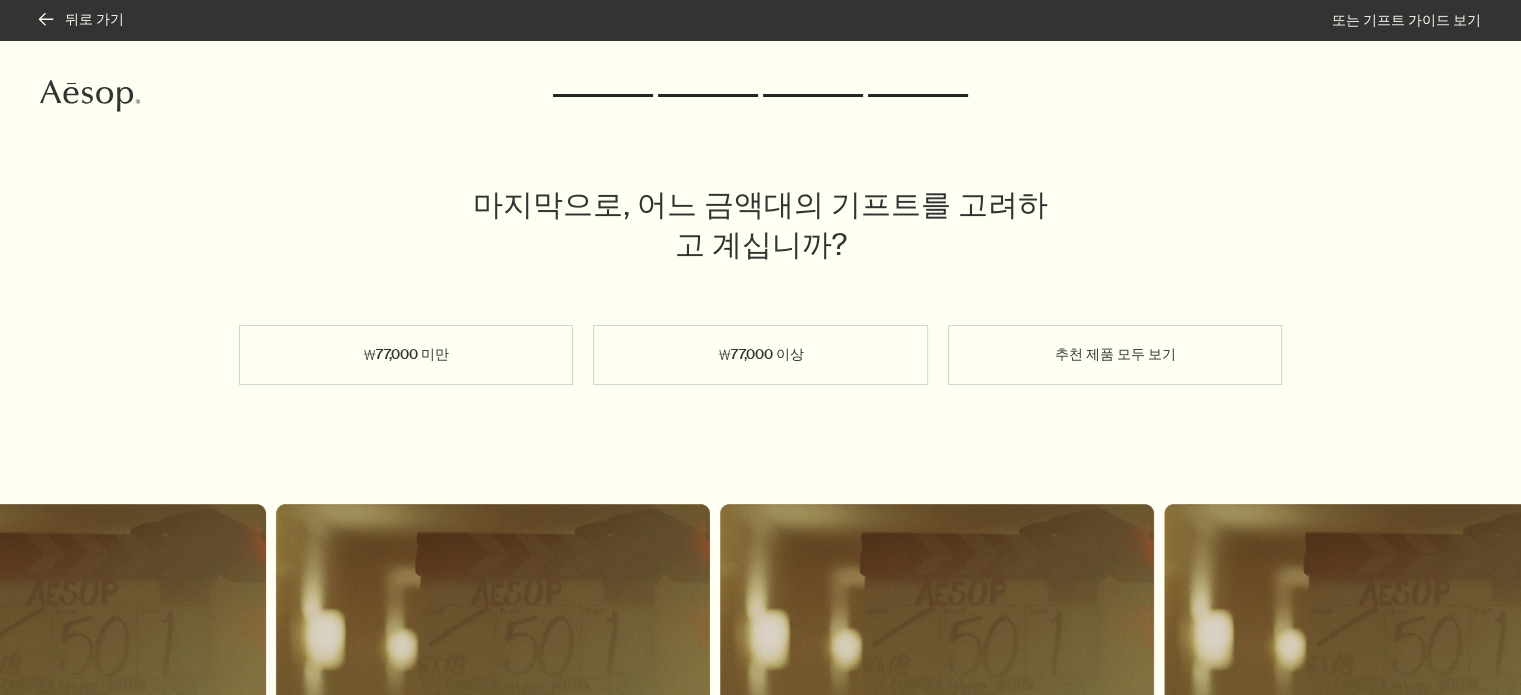 click on "₩77,000 미만" at bounding box center [406, 355] 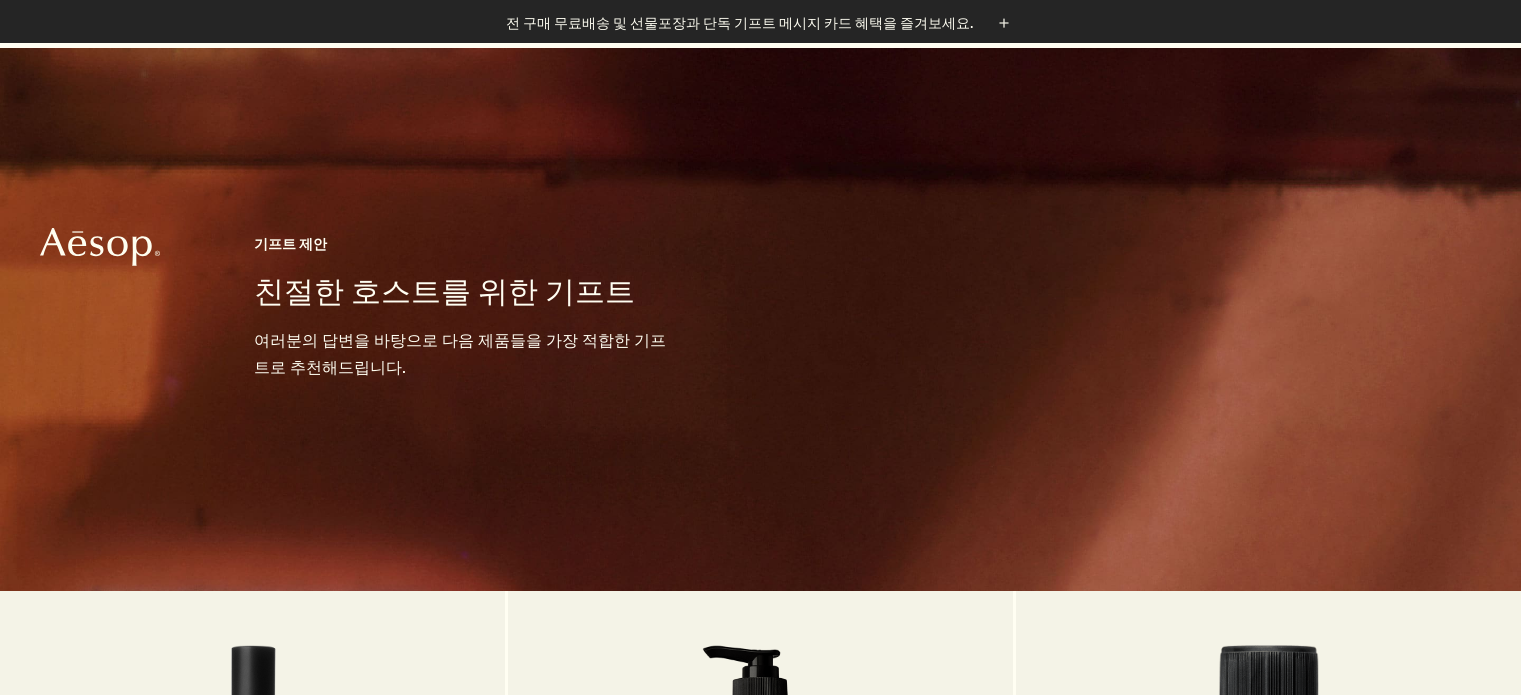 scroll, scrollTop: 300, scrollLeft: 0, axis: vertical 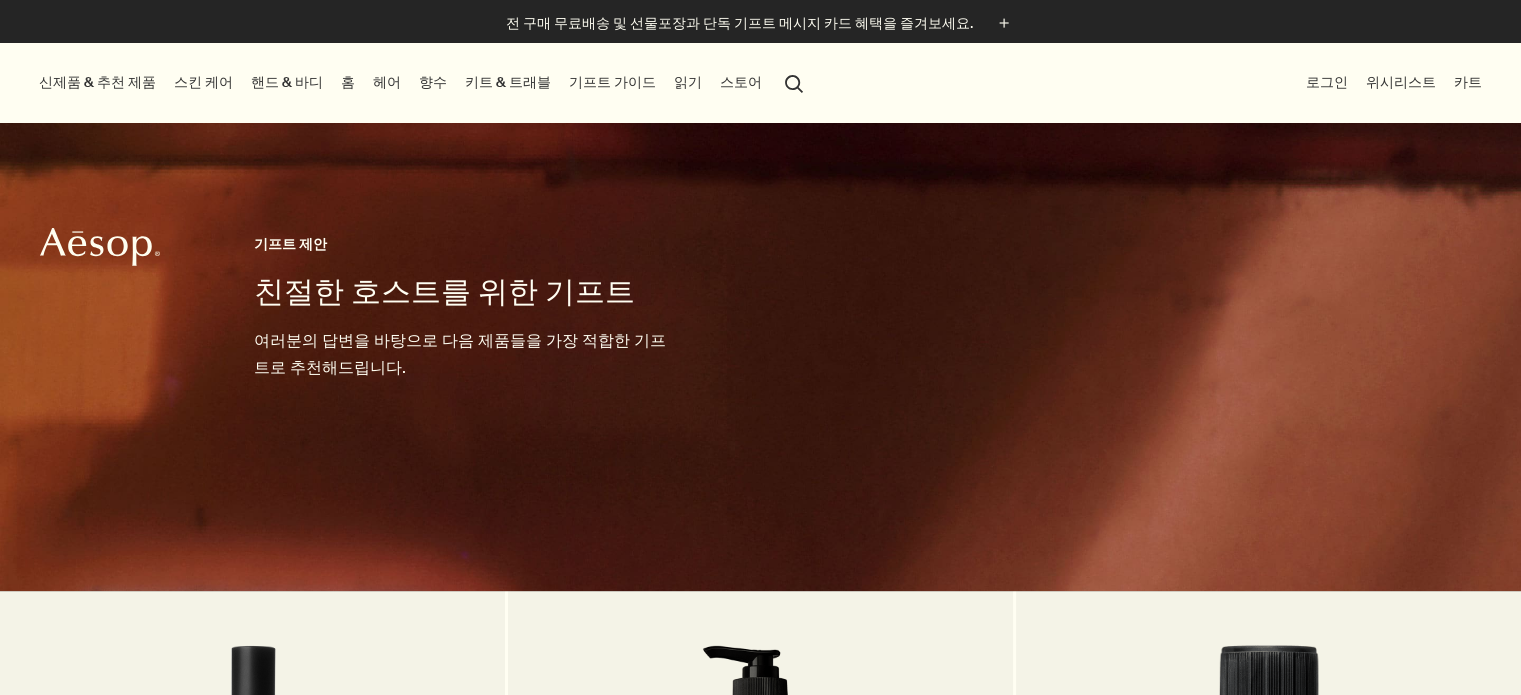 click on "홈" at bounding box center [348, 82] 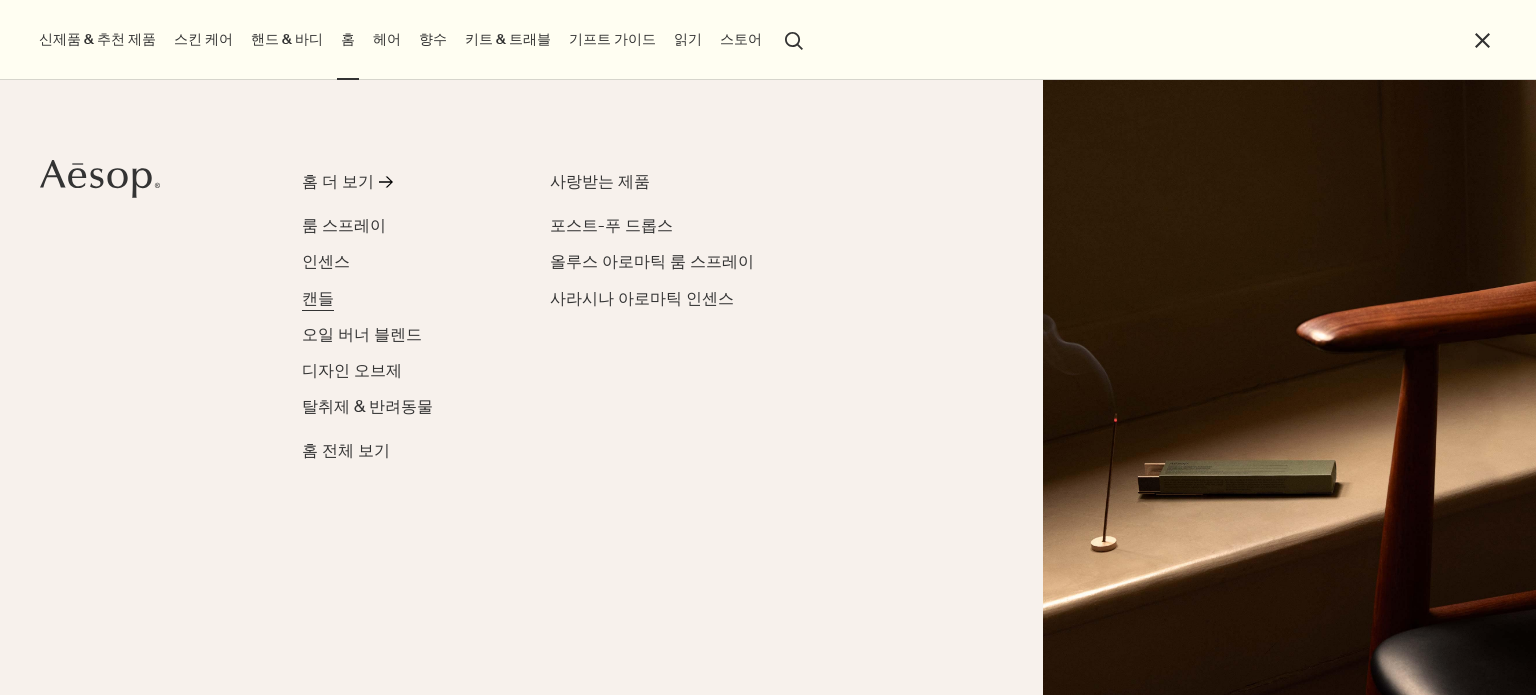 click on "캔들" at bounding box center (318, 298) 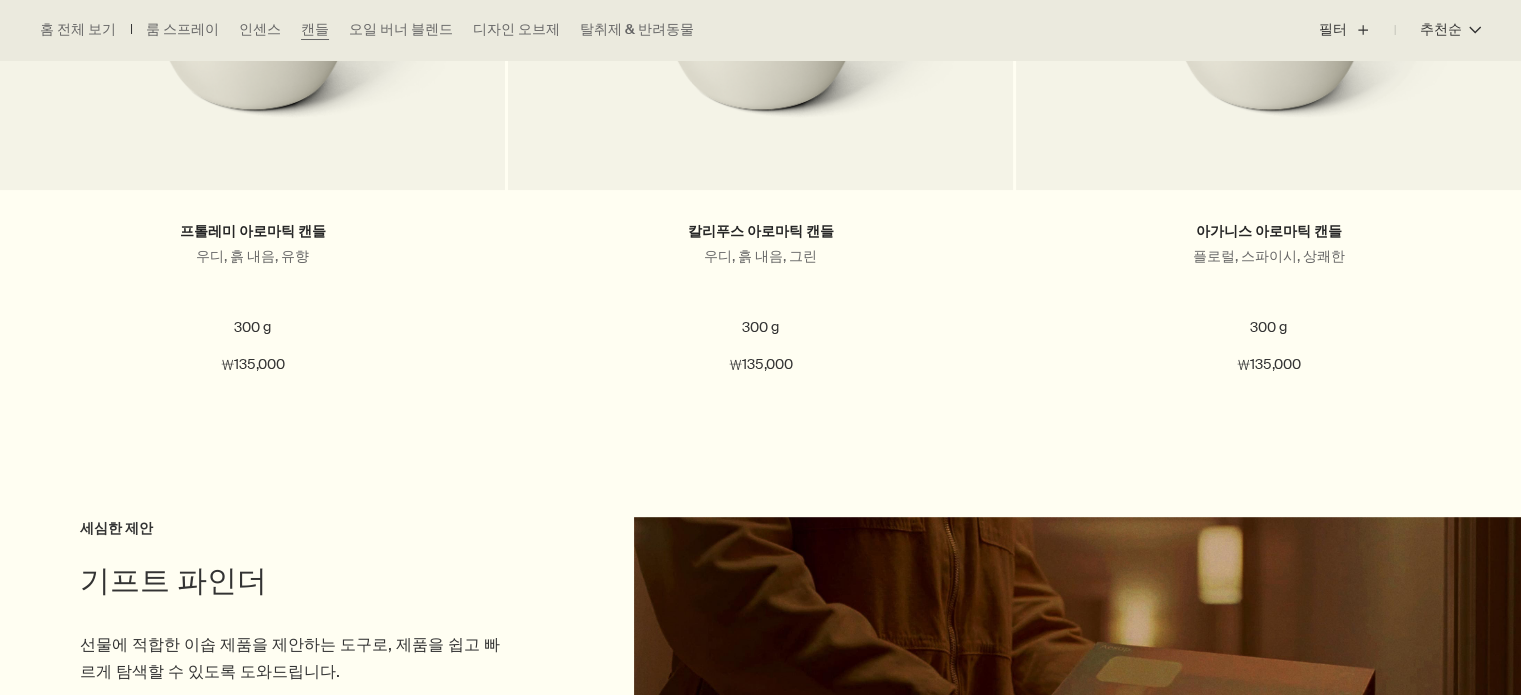 scroll, scrollTop: 1215, scrollLeft: 0, axis: vertical 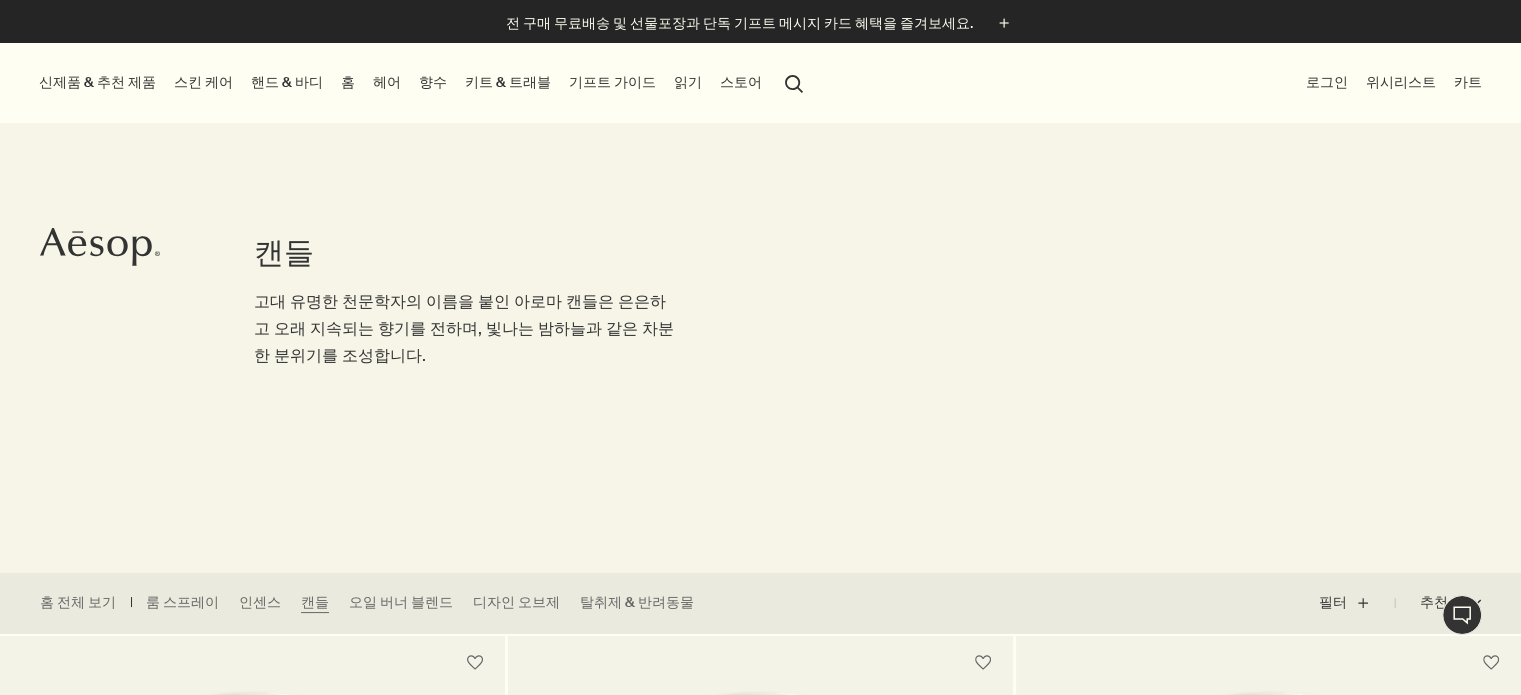 click on "읽기" at bounding box center (688, 82) 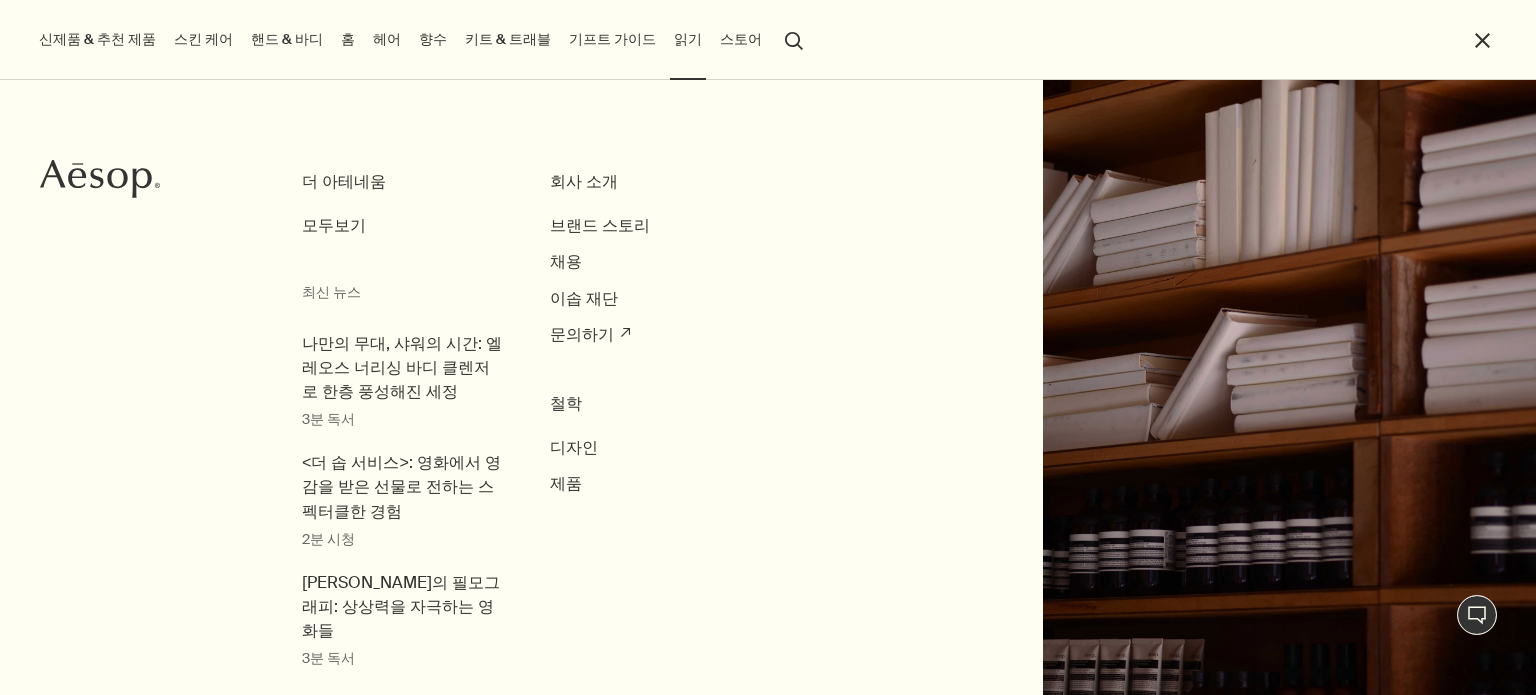 click on "스토어" at bounding box center (741, 39) 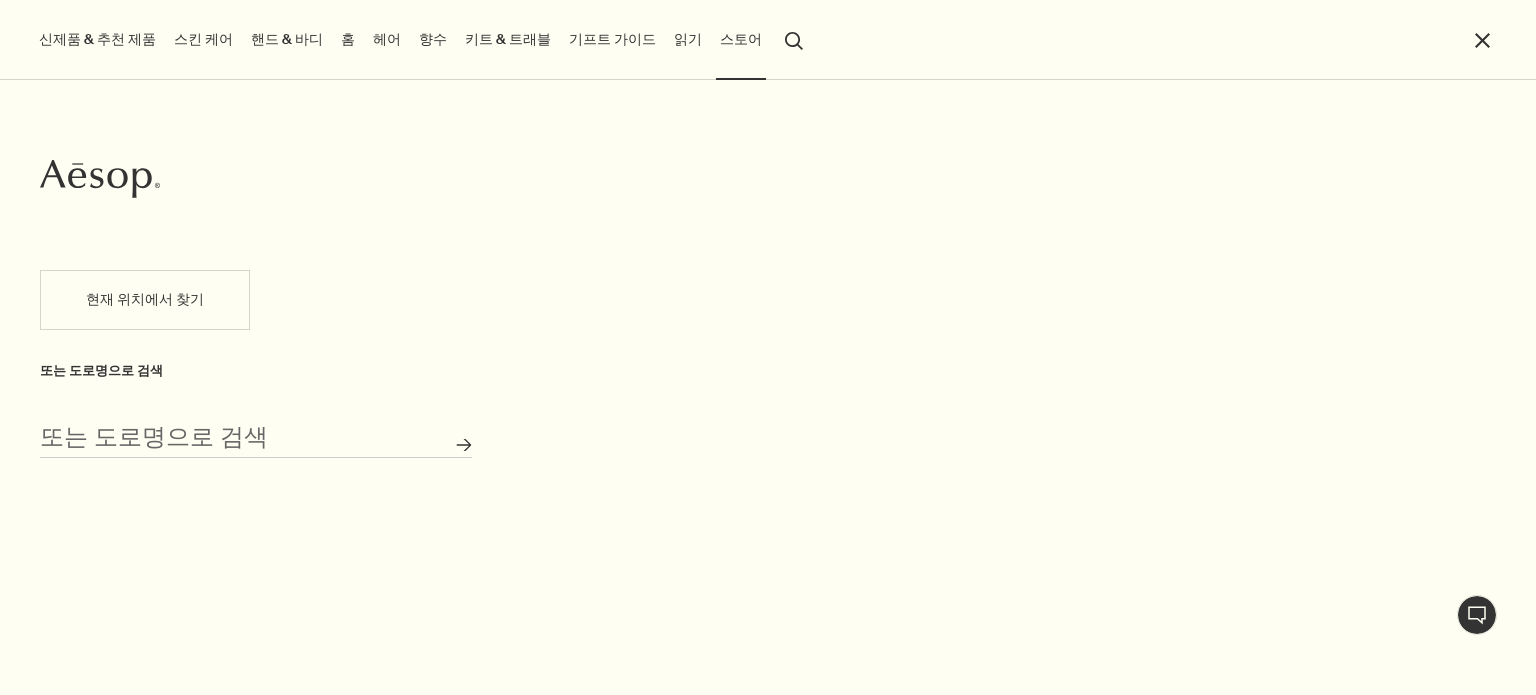 click on "기프트 가이드" at bounding box center [612, 39] 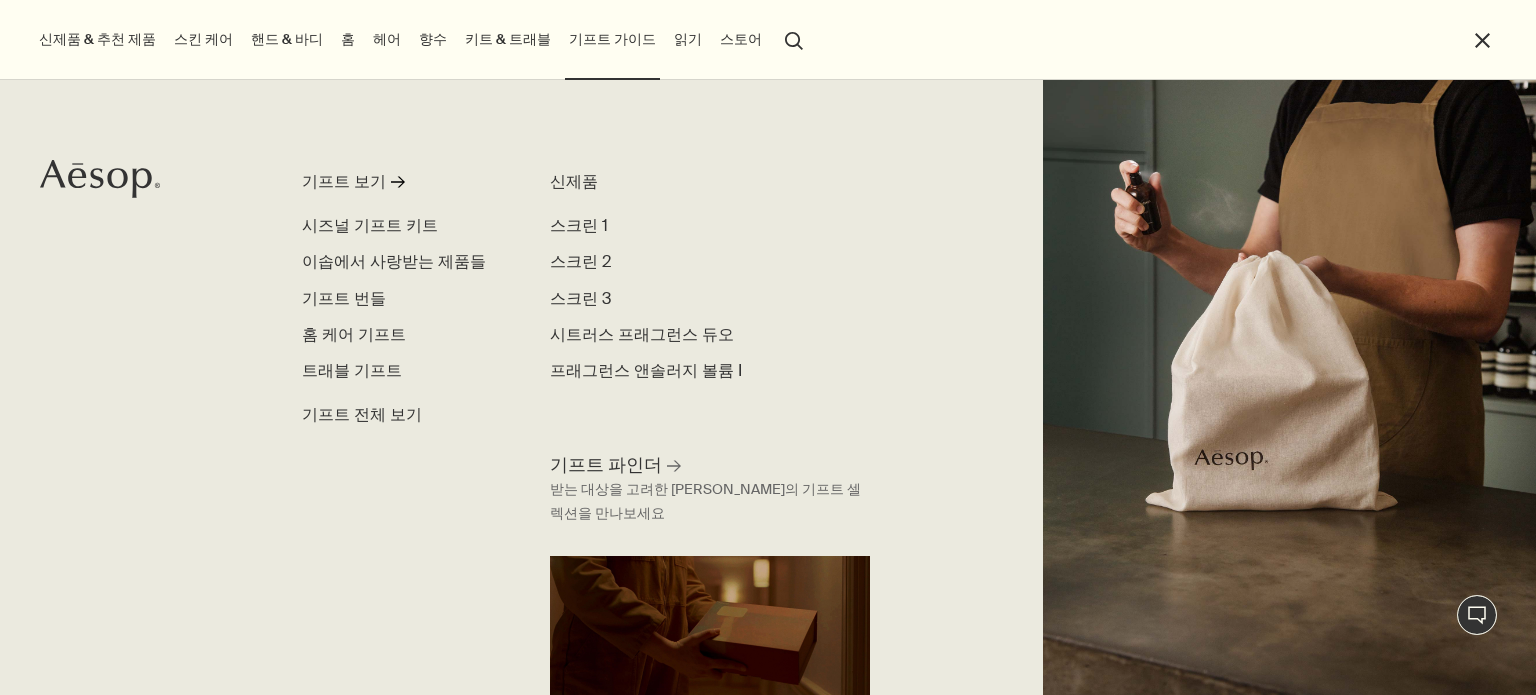 click on "키트 & 트래블" at bounding box center [508, 39] 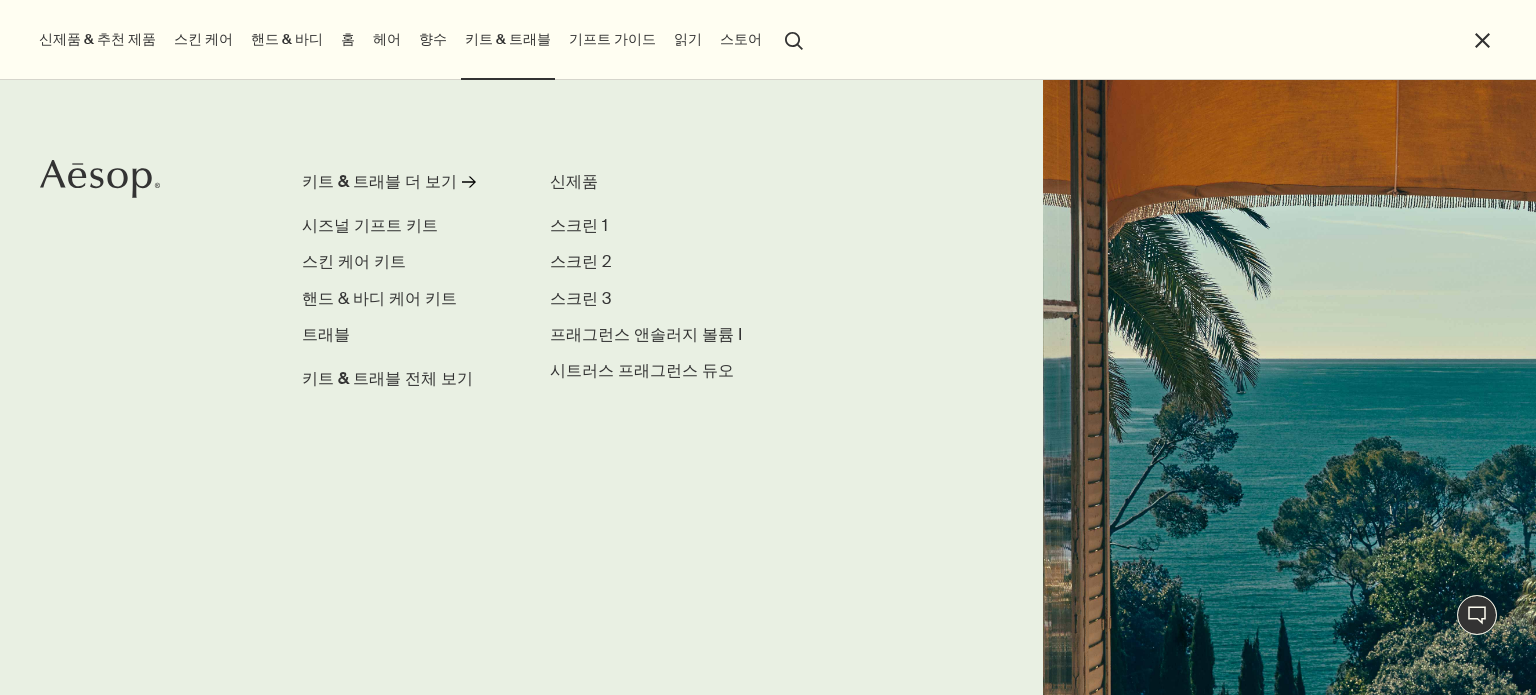 click on "향수 향수 더 보기   rightArrow 플로럴 프레쉬 우디  오퓰런트  향수 전체 보기 신제품 오르너 오 드 퍼퓸 프래그런스 앤솔러지 볼륨 I 시트러스 프래그런스 듀오 비레레 오 드 퍼퓸 나에게 어울리는 향수를 찾아보세요   rightArrow 프래그런스 파인더" at bounding box center (433, 40) 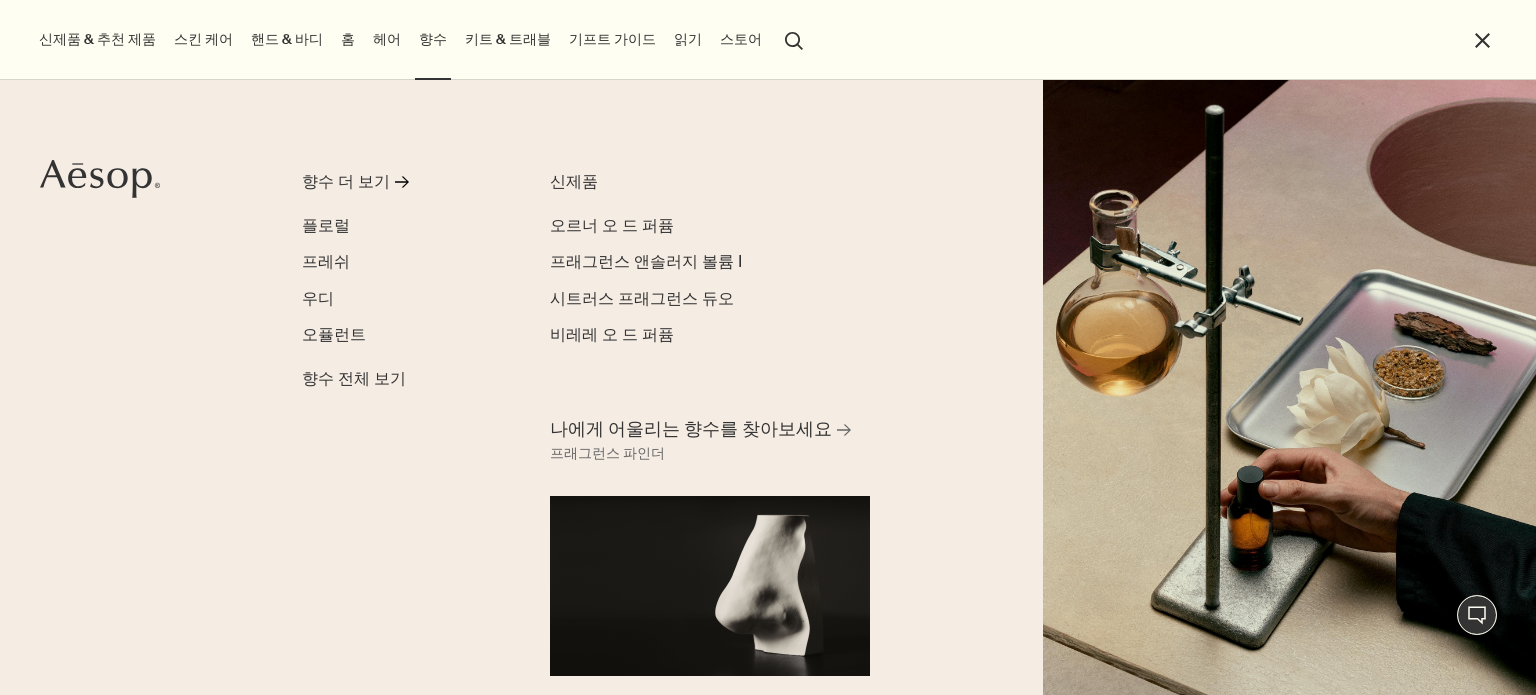 click on "향수 더 보기   rightArrow 플로럴 프레쉬 우디  오퓰런트  향수 전체 보기" at bounding box center [403, 280] 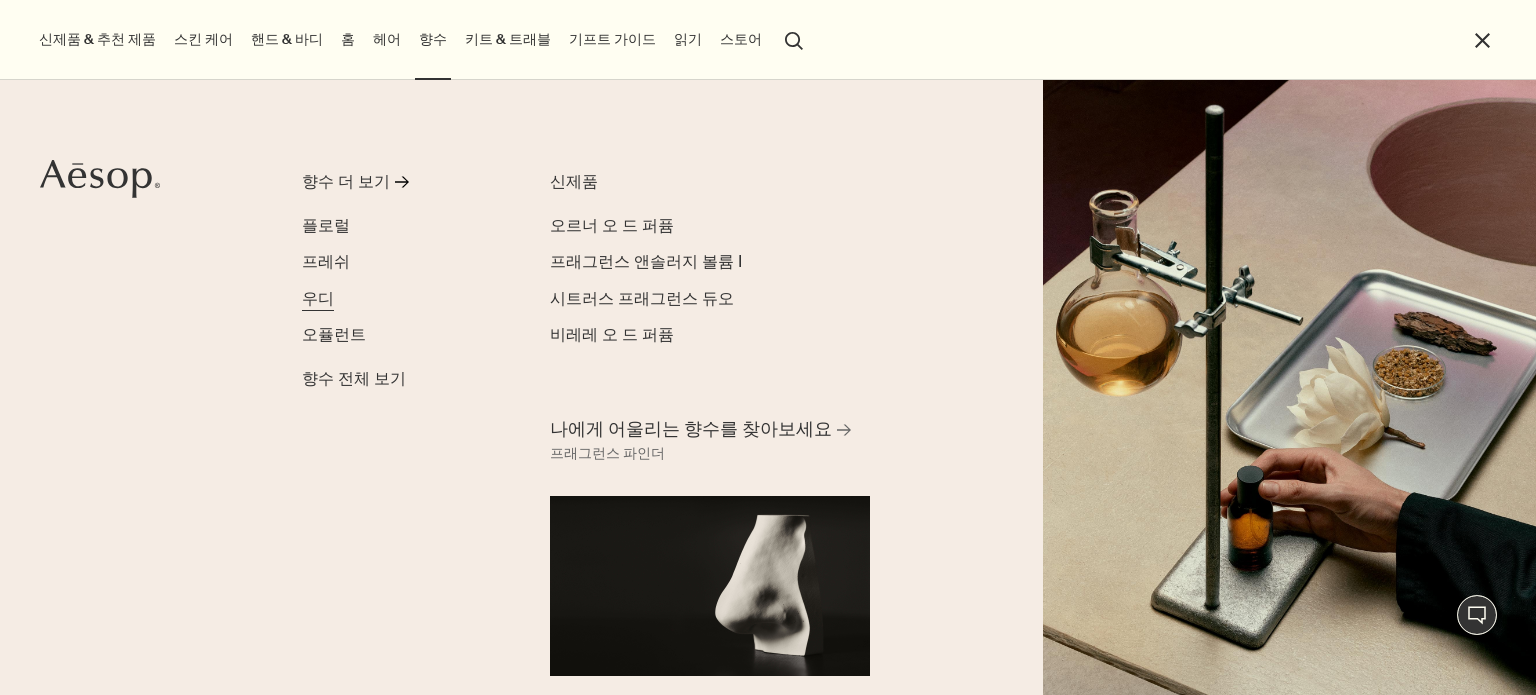 click on "우디" at bounding box center [318, 298] 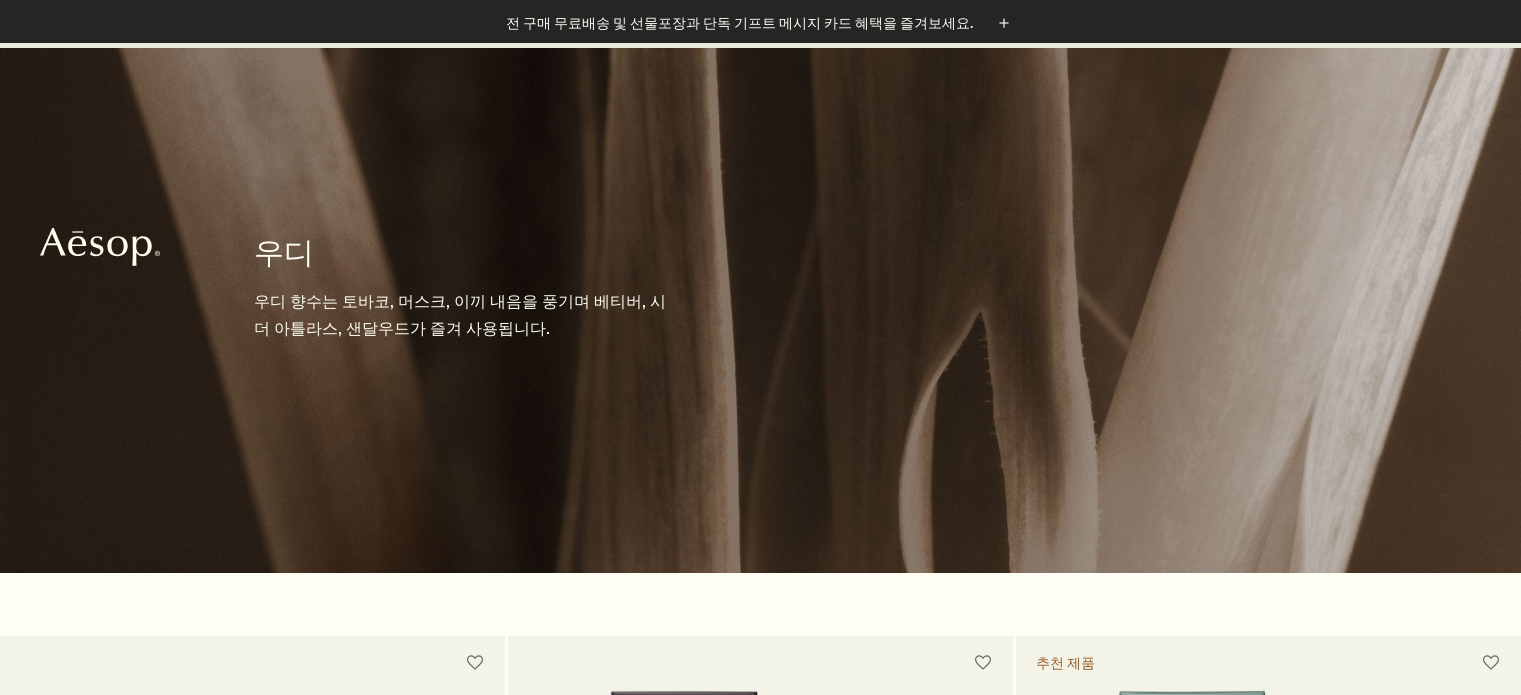 scroll, scrollTop: 700, scrollLeft: 0, axis: vertical 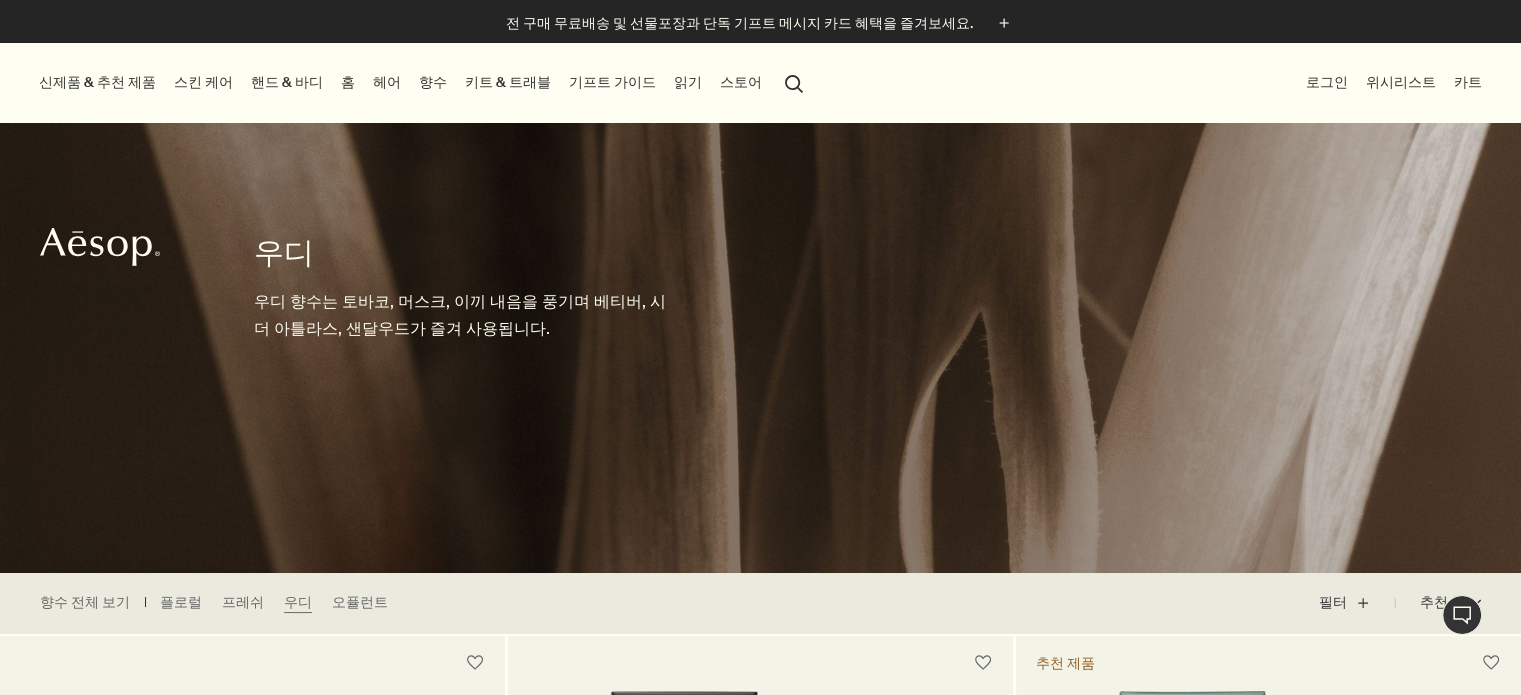 click on "향수" at bounding box center (433, 82) 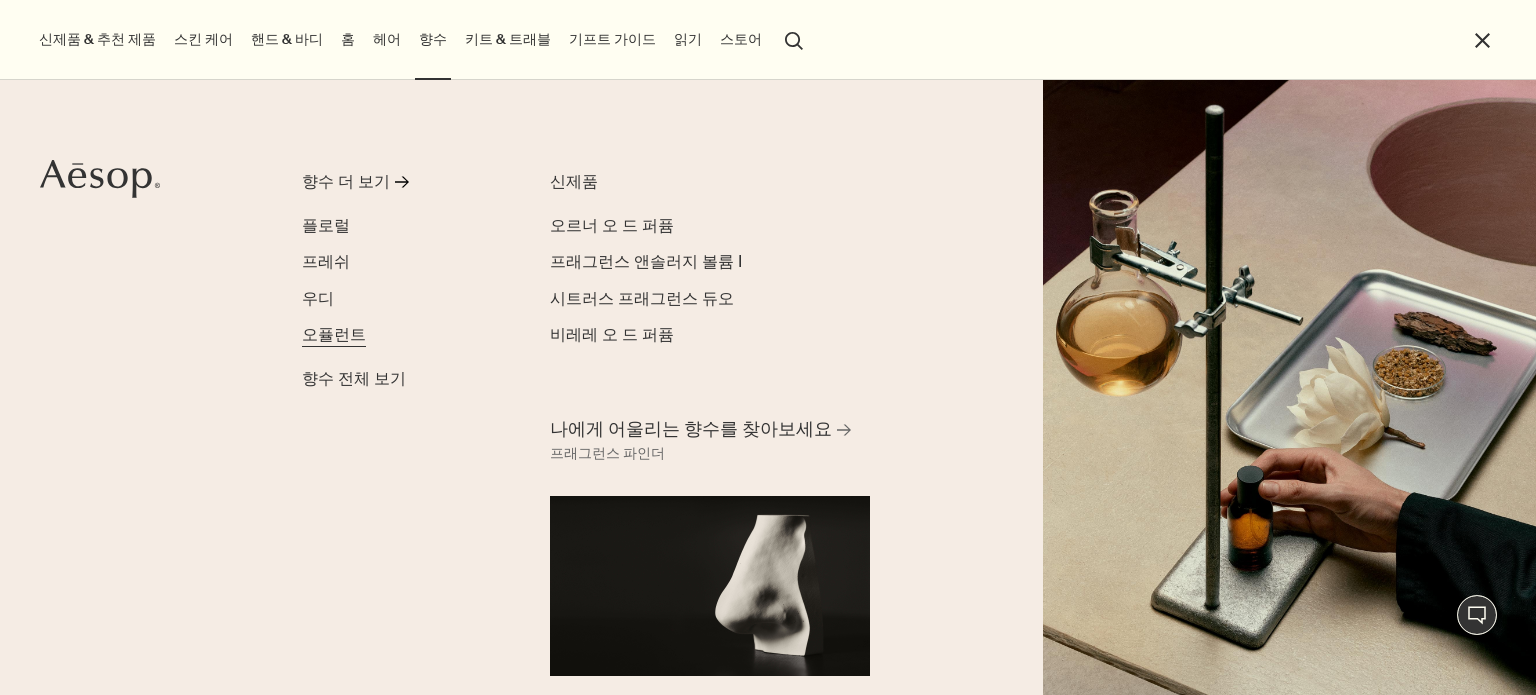 click on "오퓰런트" at bounding box center (334, 334) 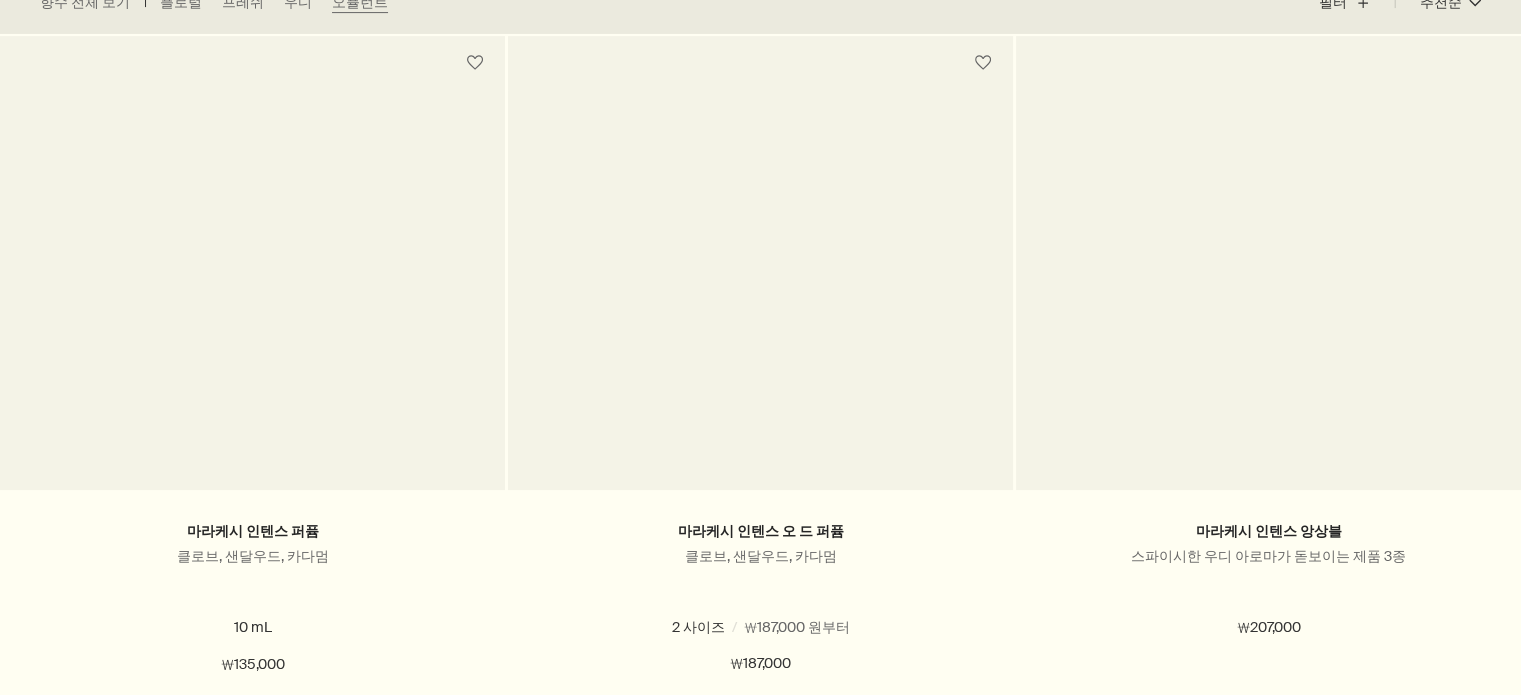 scroll, scrollTop: 600, scrollLeft: 0, axis: vertical 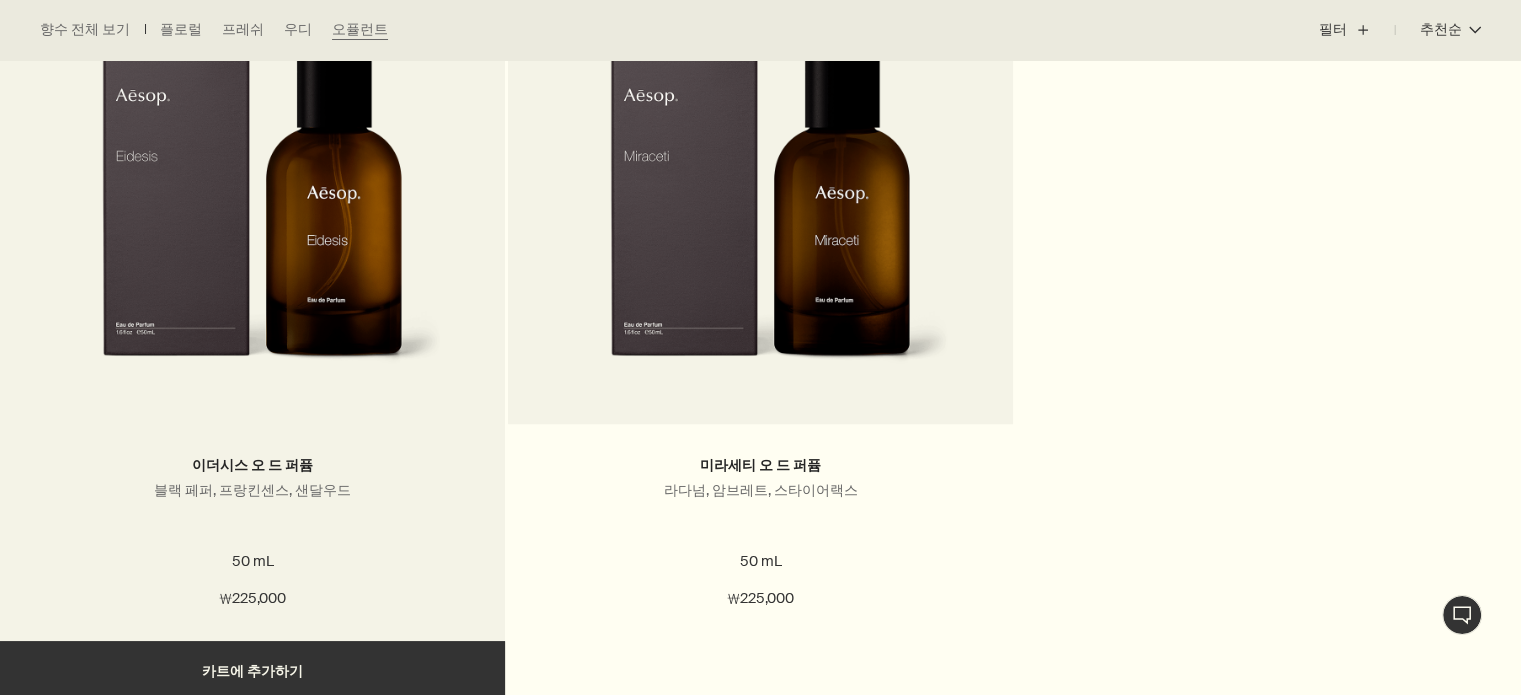 click on "이더시스 오 드 퍼퓸 블랙 페퍼, 프랑킨센스, 샌달우드 50 mL ₩225,000" at bounding box center [252, 532] 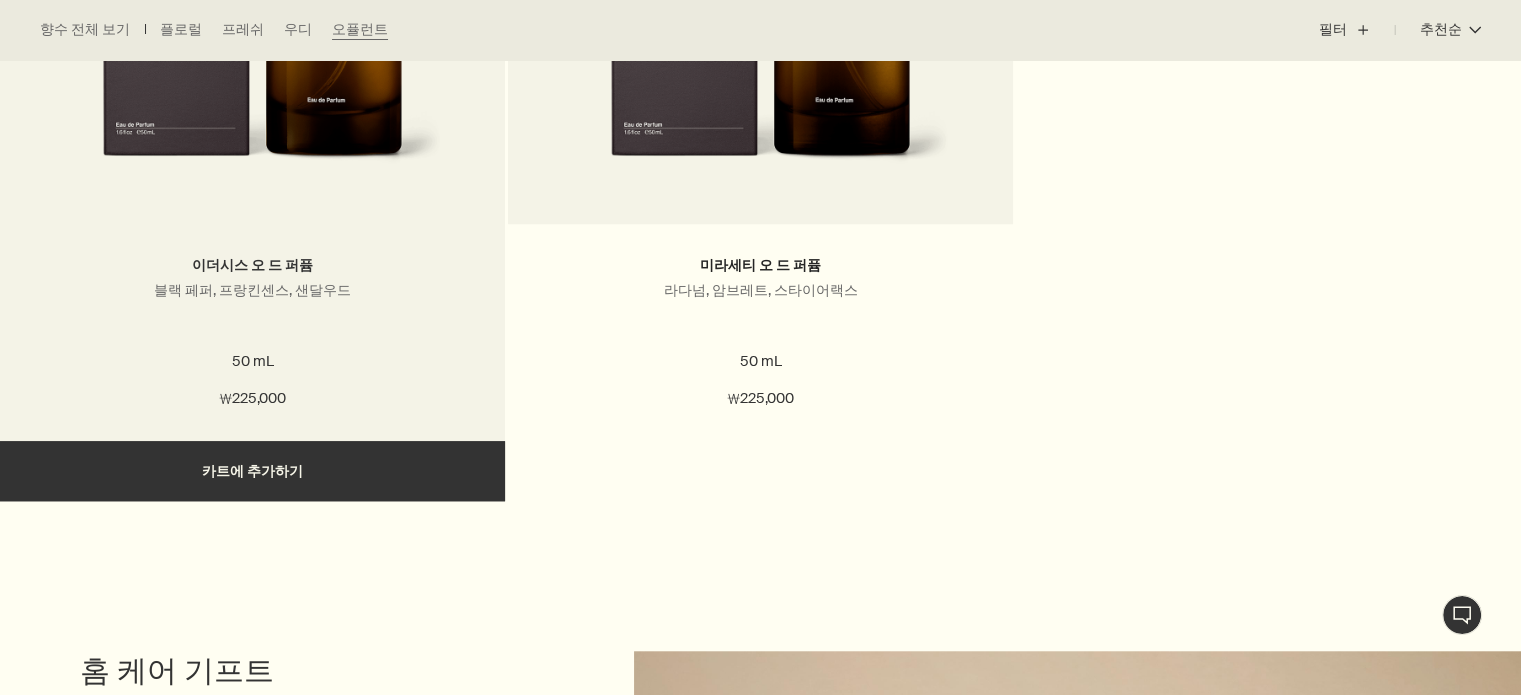 click on "이더시스 오 드 퍼퓸" at bounding box center (252, 265) 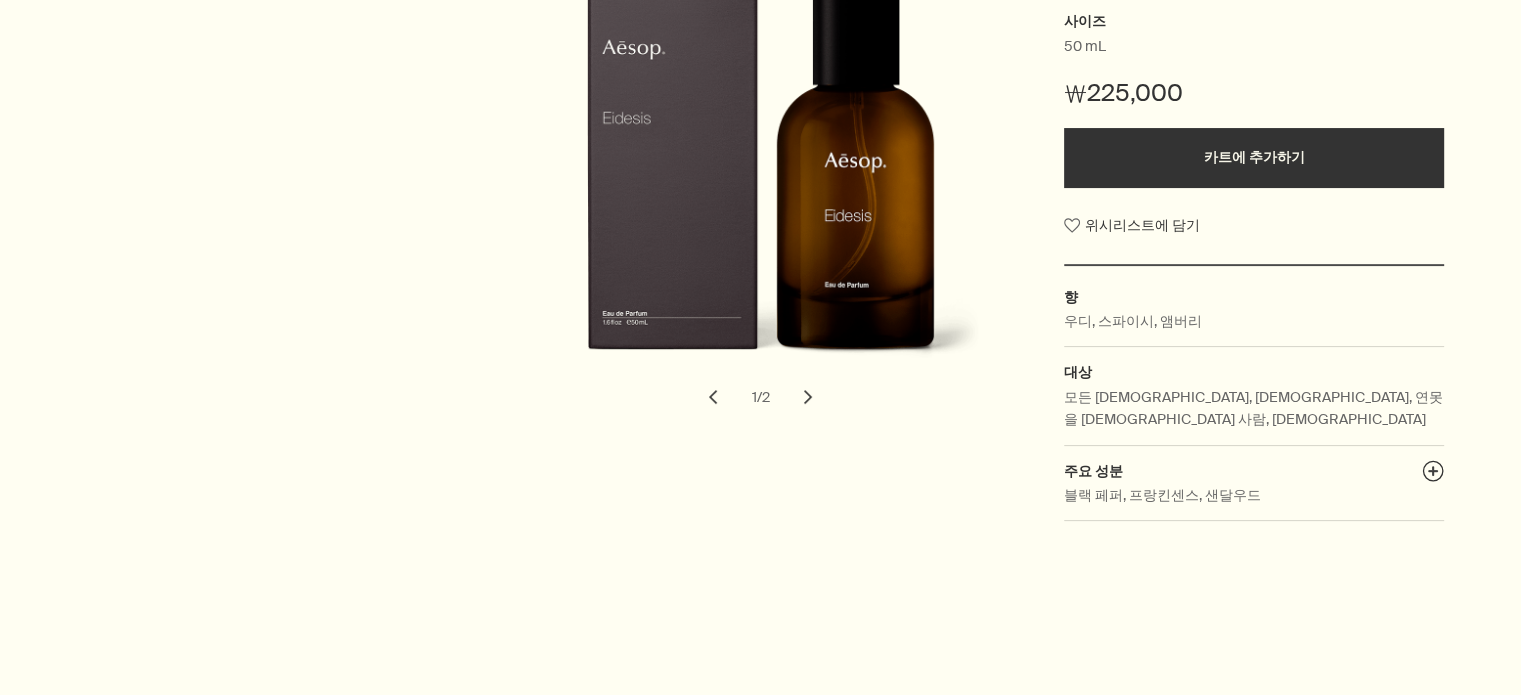 scroll, scrollTop: 0, scrollLeft: 0, axis: both 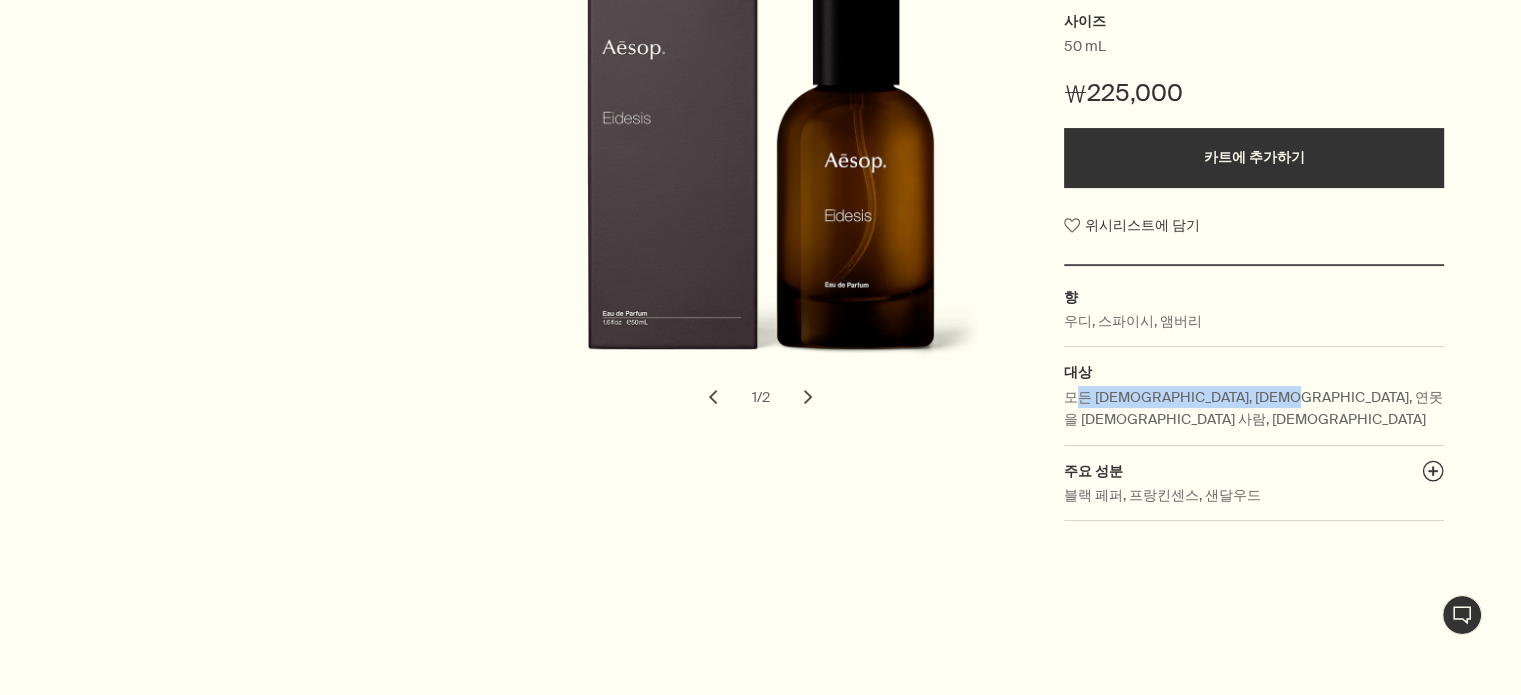 drag, startPoint x: 1073, startPoint y: 394, endPoint x: 1354, endPoint y: 405, distance: 281.2152 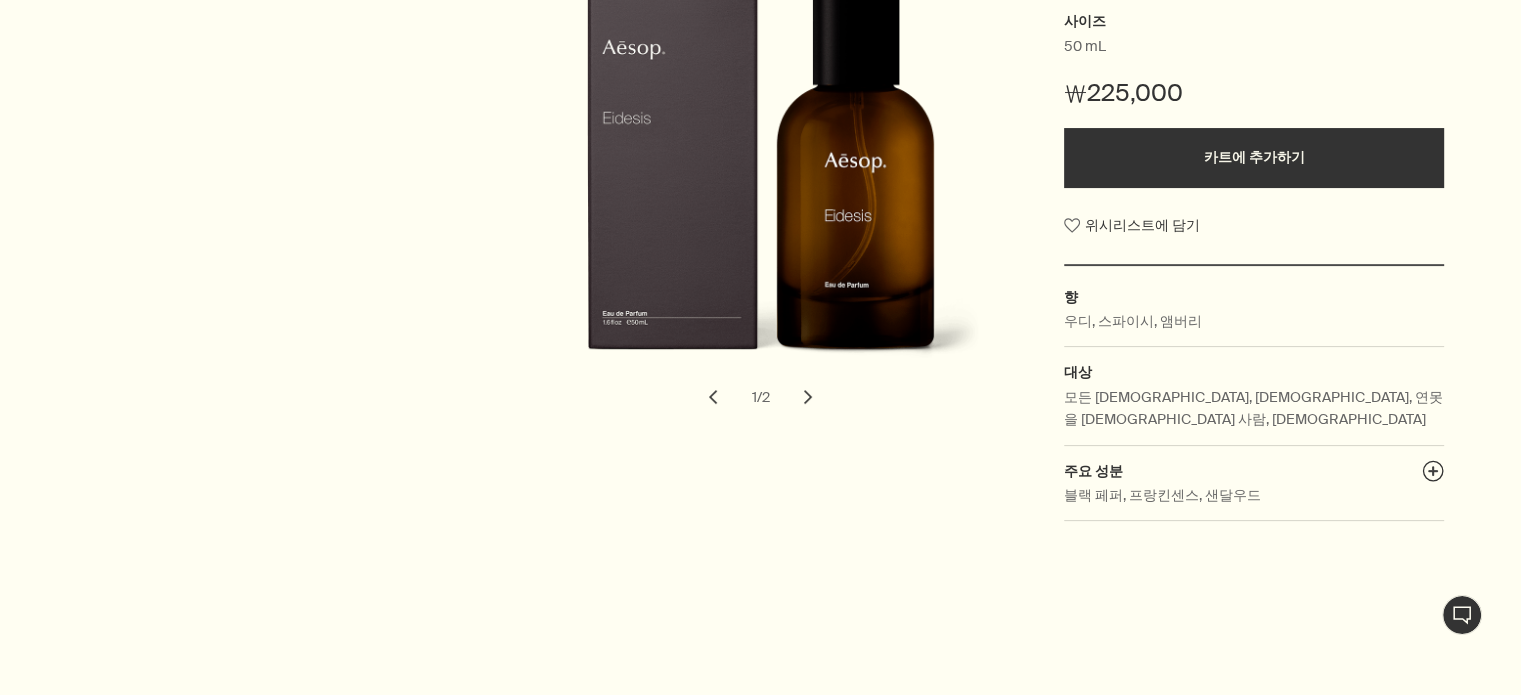 drag, startPoint x: 1242, startPoint y: 484, endPoint x: 970, endPoint y: 487, distance: 272.01654 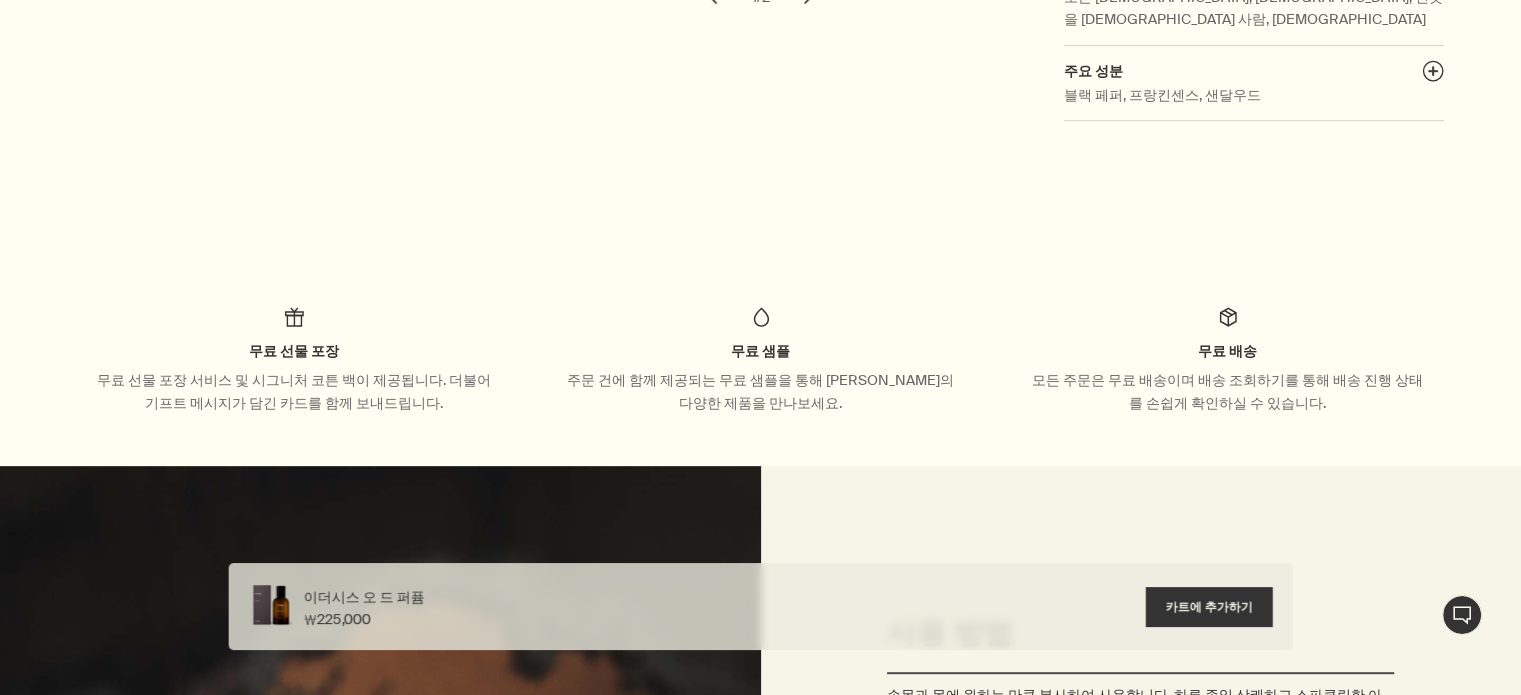 scroll, scrollTop: 994, scrollLeft: 0, axis: vertical 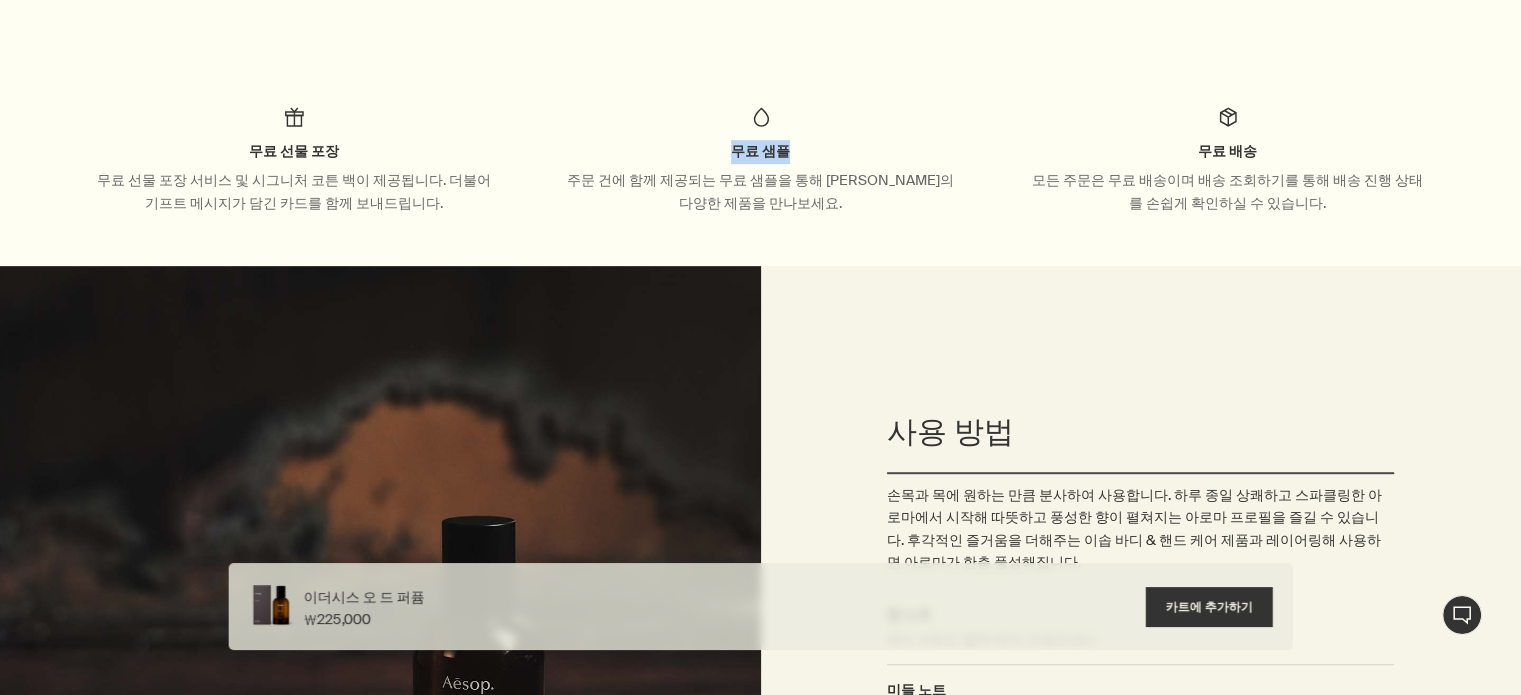 drag, startPoint x: 734, startPoint y: 121, endPoint x: 914, endPoint y: 135, distance: 180.54362 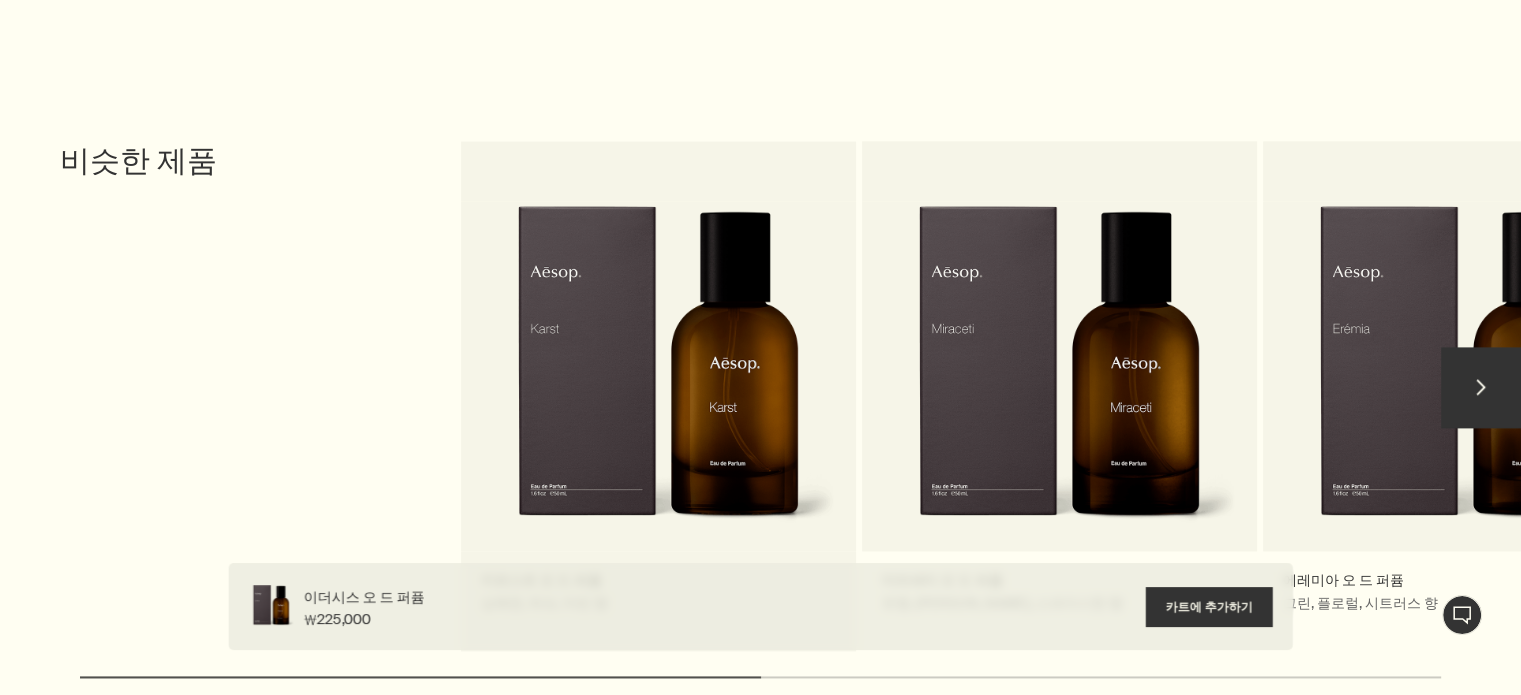 scroll, scrollTop: 2794, scrollLeft: 0, axis: vertical 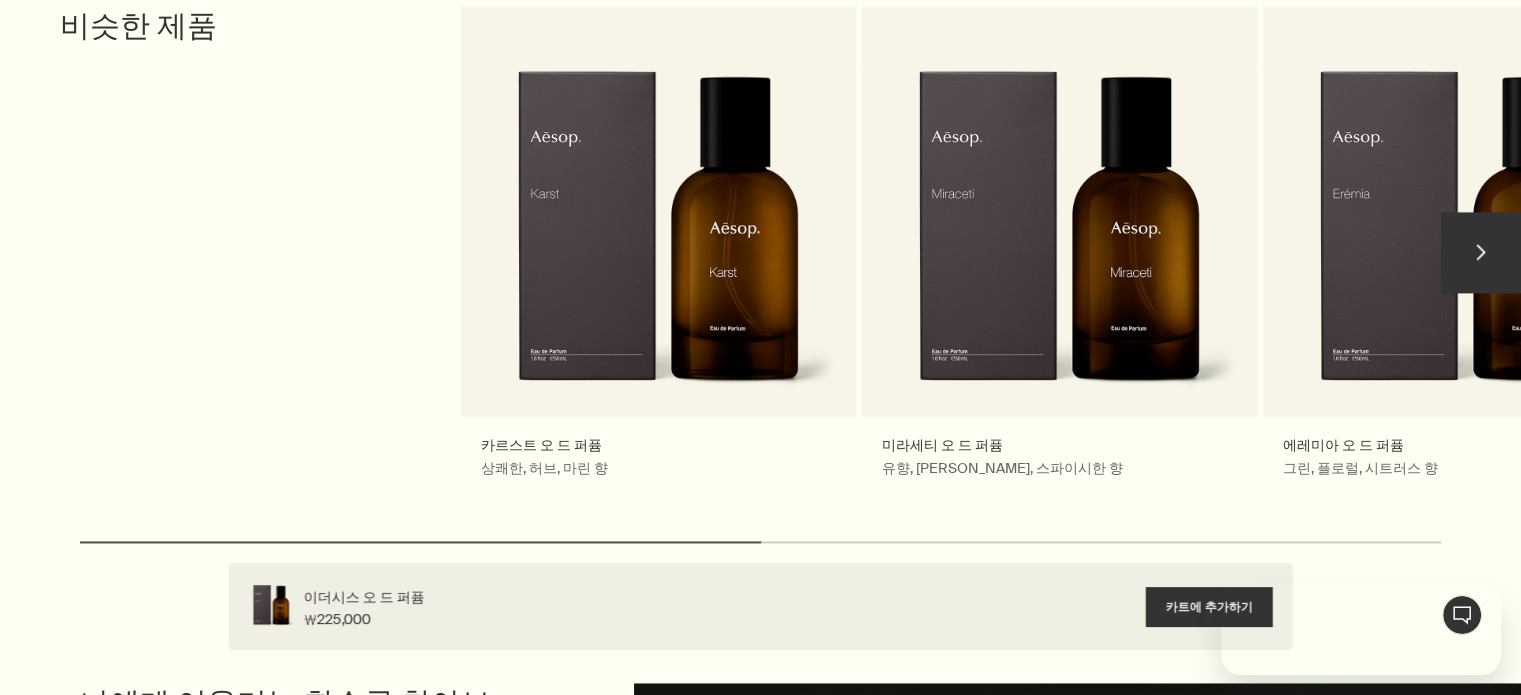 drag, startPoint x: 720, startPoint y: 516, endPoint x: 776, endPoint y: 516, distance: 56 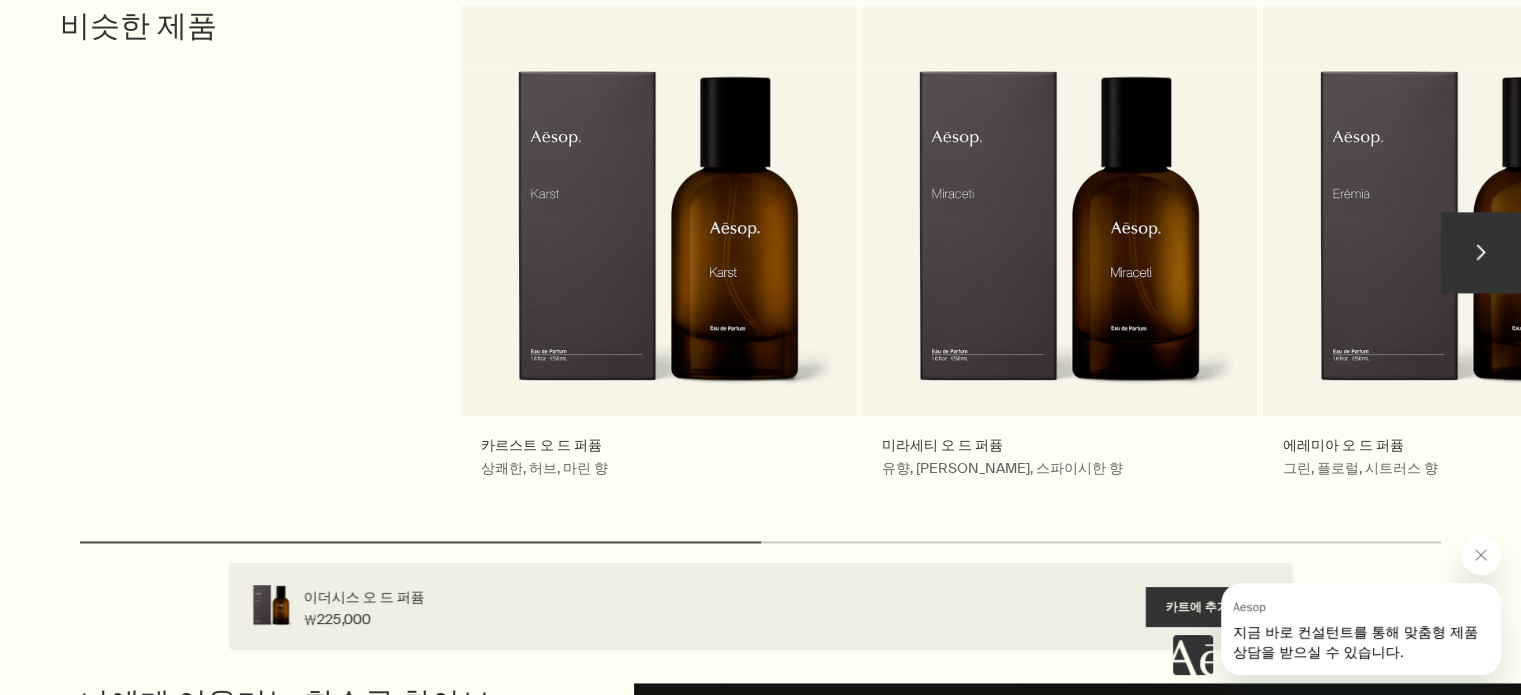 drag, startPoint x: 742, startPoint y: 519, endPoint x: 782, endPoint y: 518, distance: 40.012497 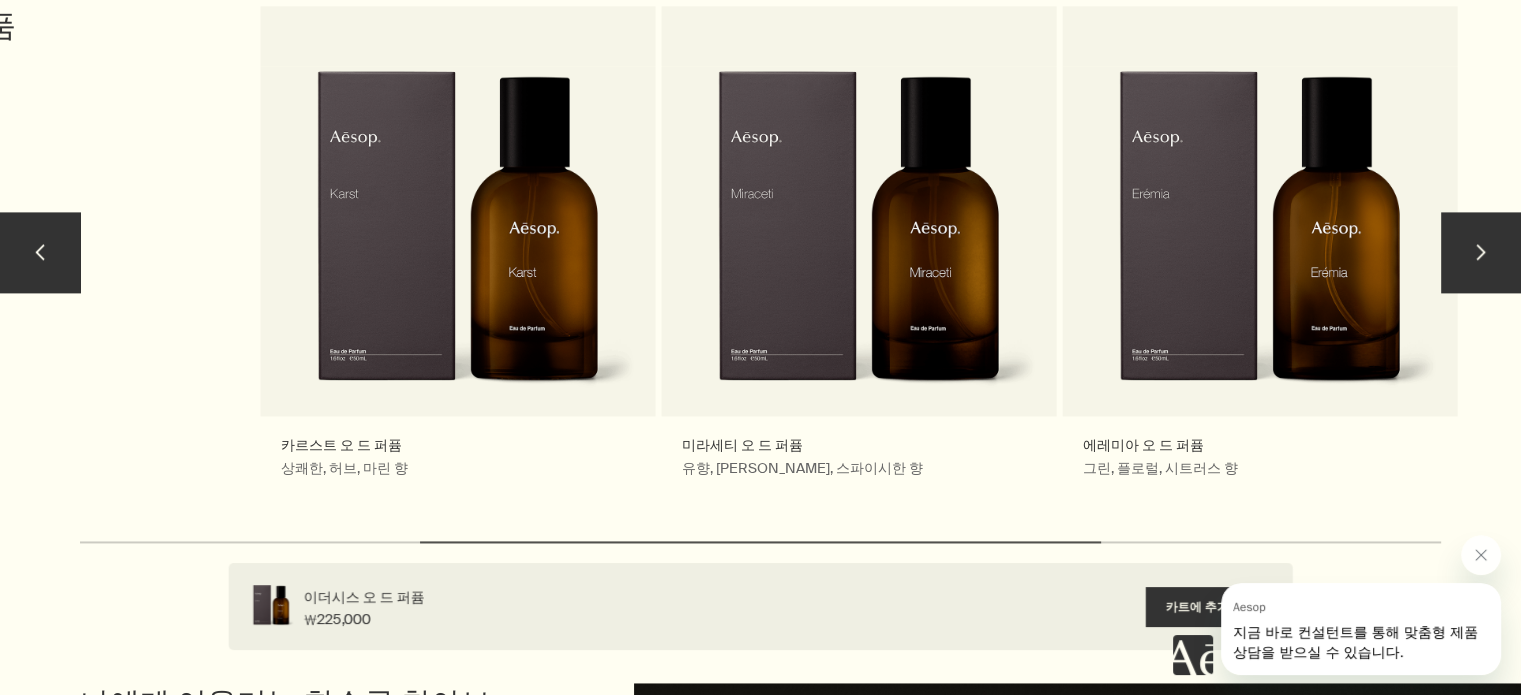 click on "chevron" at bounding box center [1481, 252] 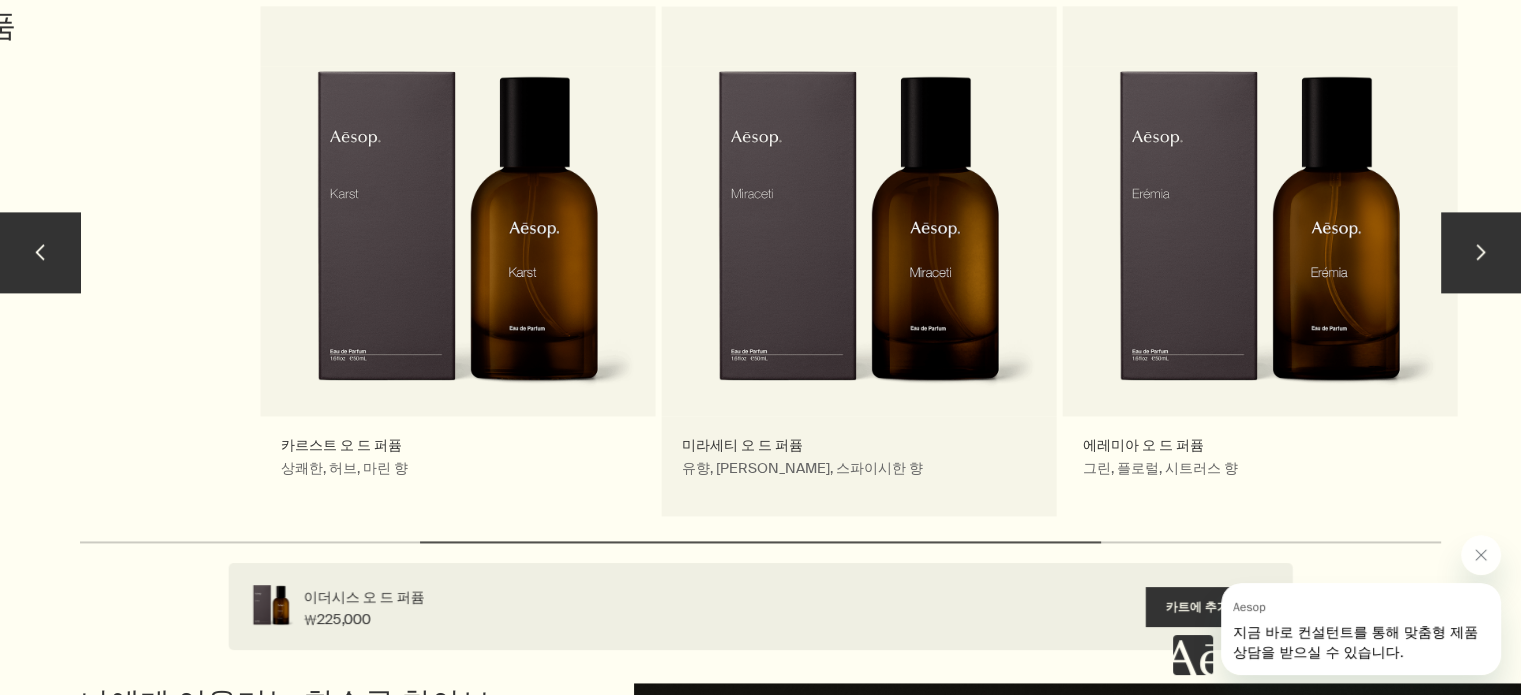 click on "미라세티 오 드 퍼퓸  유향, 우디, 스파이시한 향" at bounding box center [859, 261] 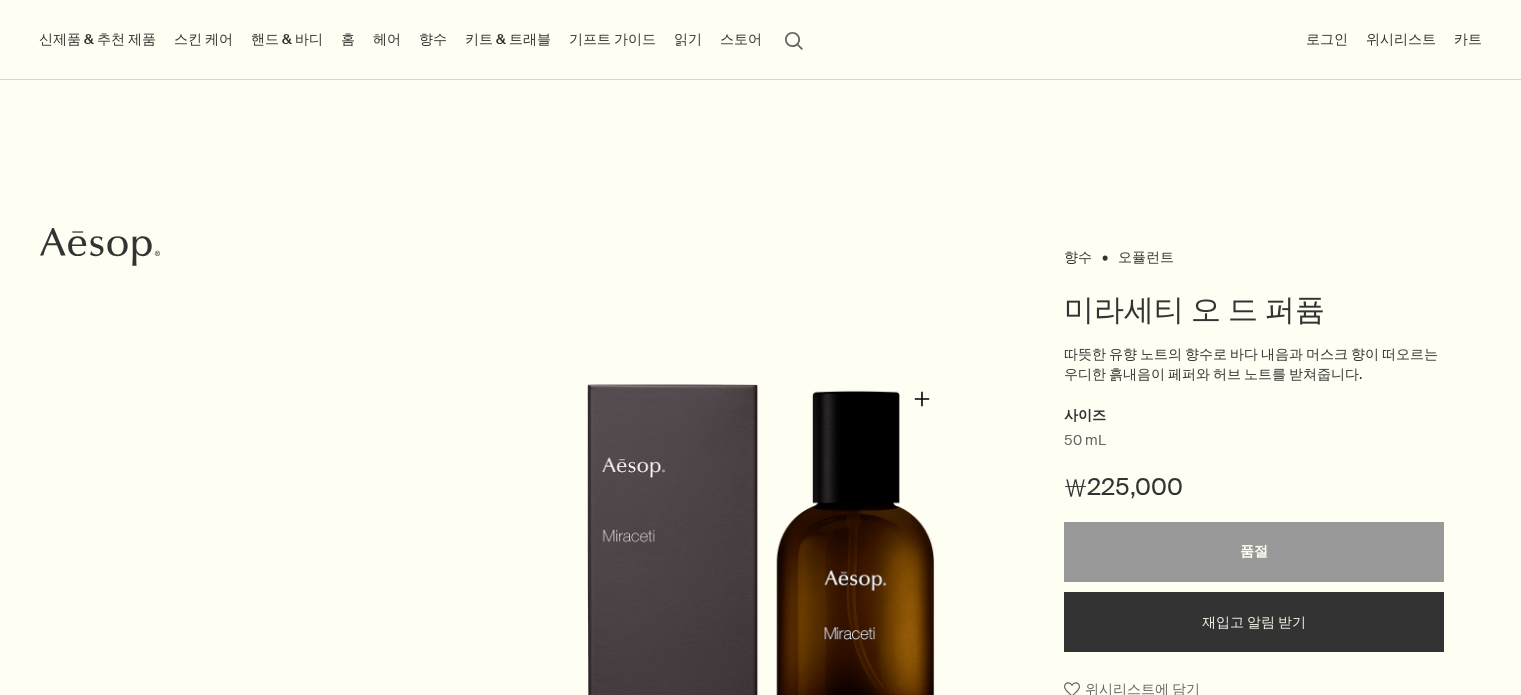 scroll, scrollTop: 200, scrollLeft: 0, axis: vertical 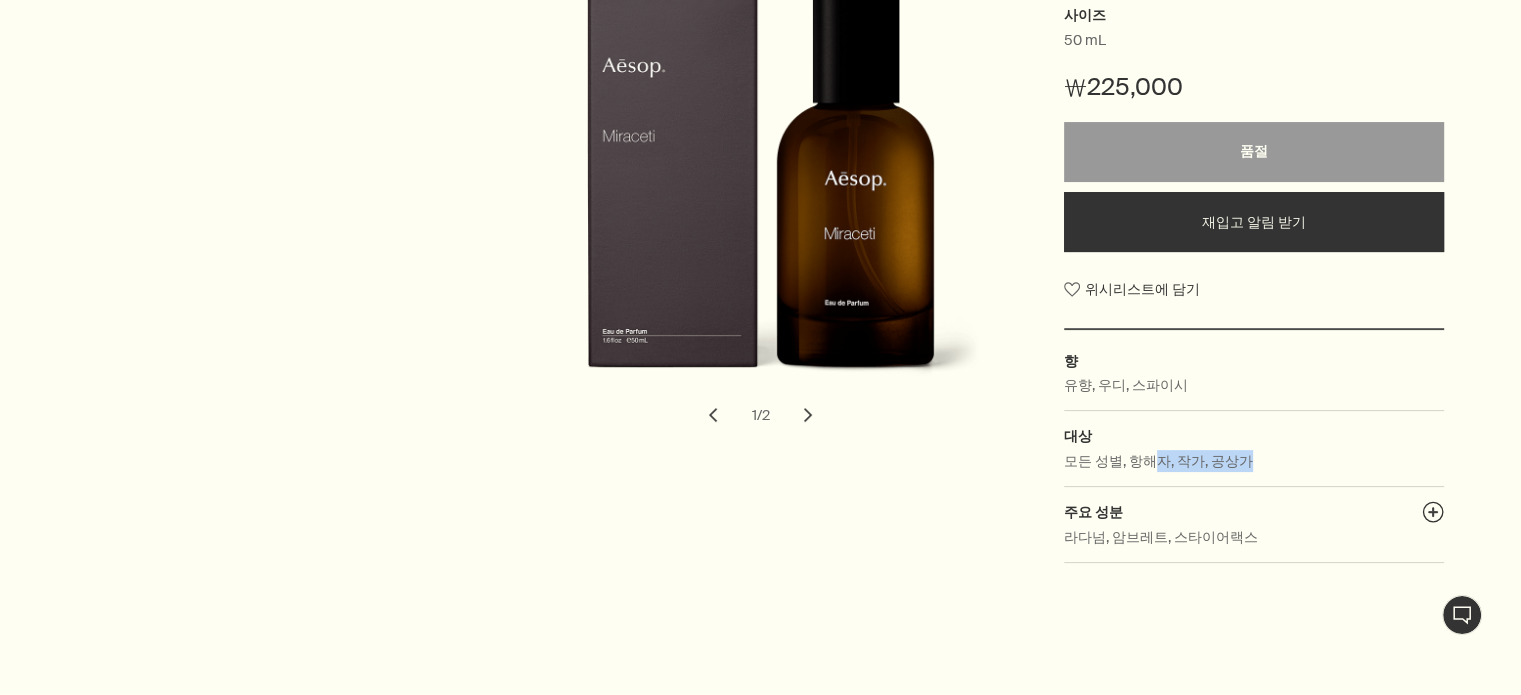 drag, startPoint x: 1156, startPoint y: 461, endPoint x: 1287, endPoint y: 459, distance: 131.01526 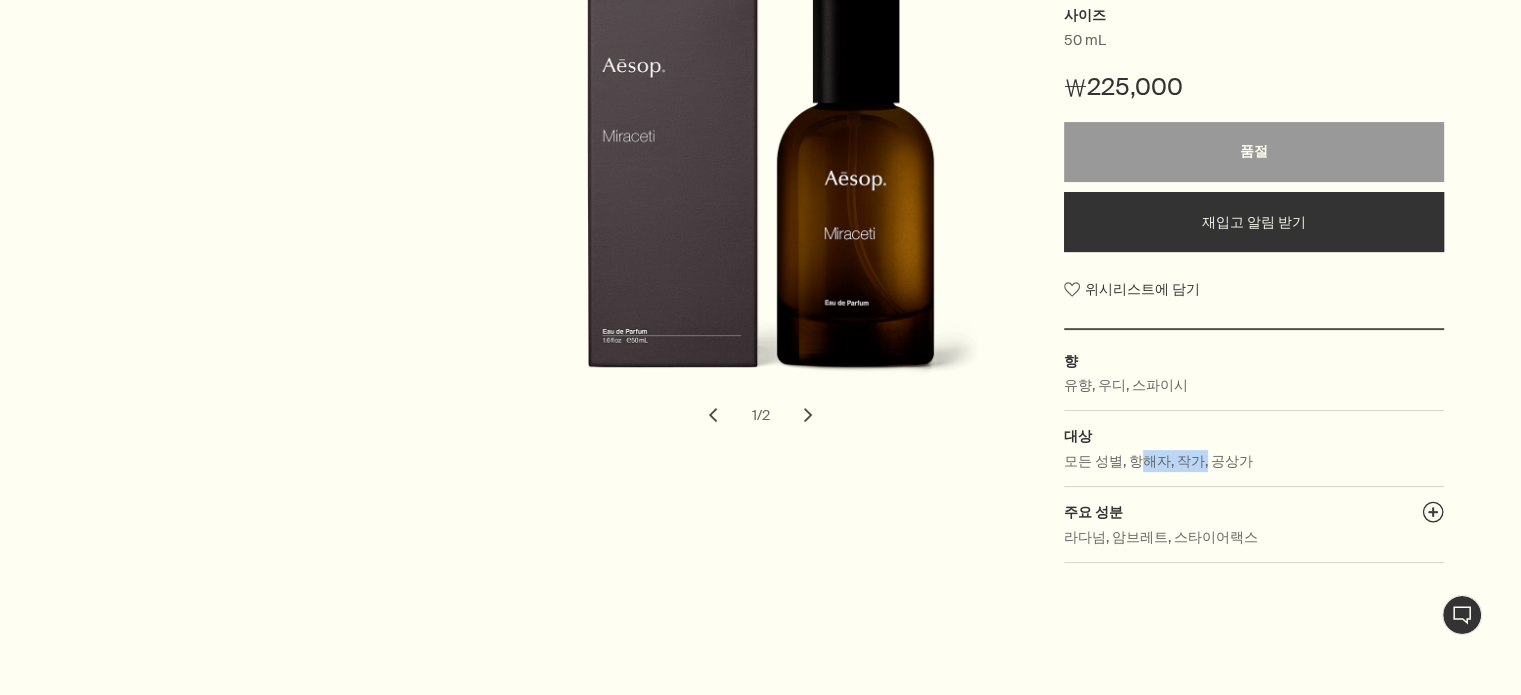 drag, startPoint x: 1133, startPoint y: 457, endPoint x: 1200, endPoint y: 456, distance: 67.00746 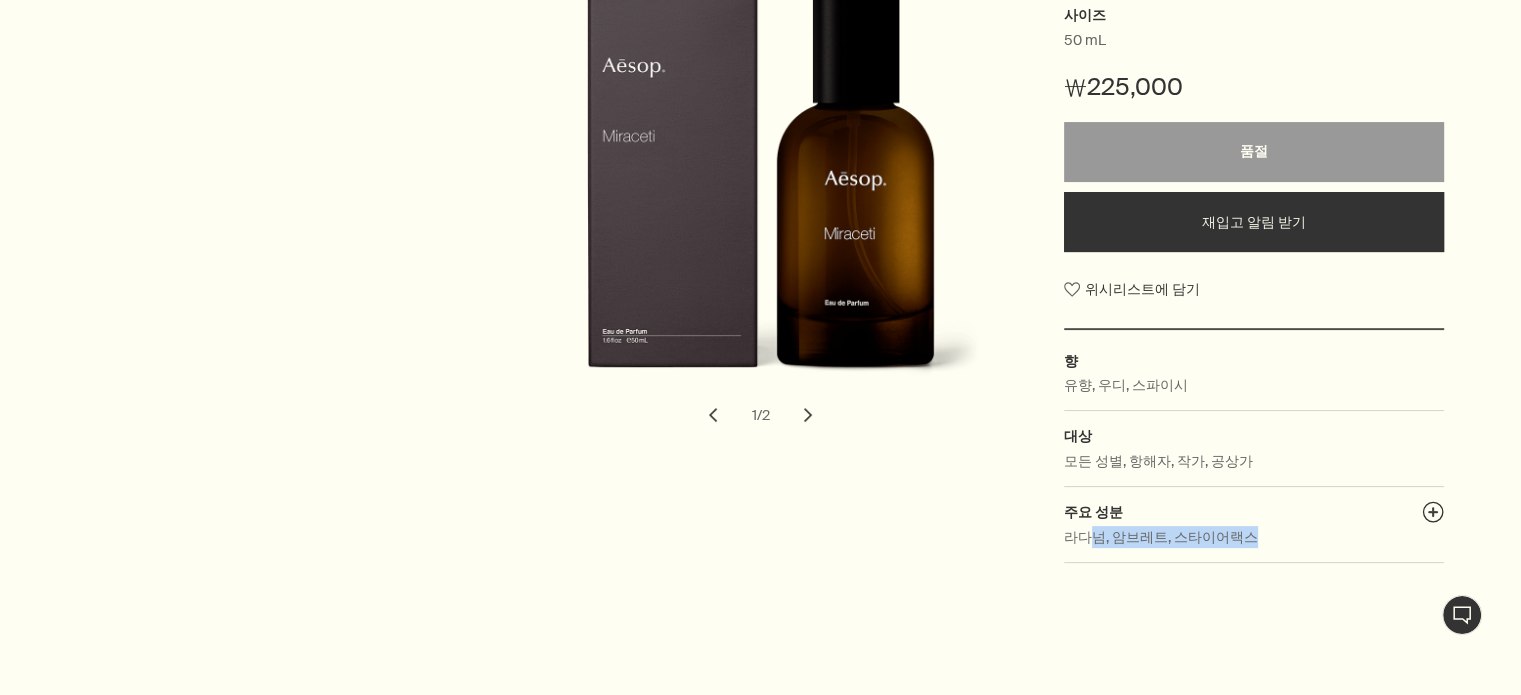 drag, startPoint x: 1084, startPoint y: 537, endPoint x: 1305, endPoint y: 527, distance: 221.22614 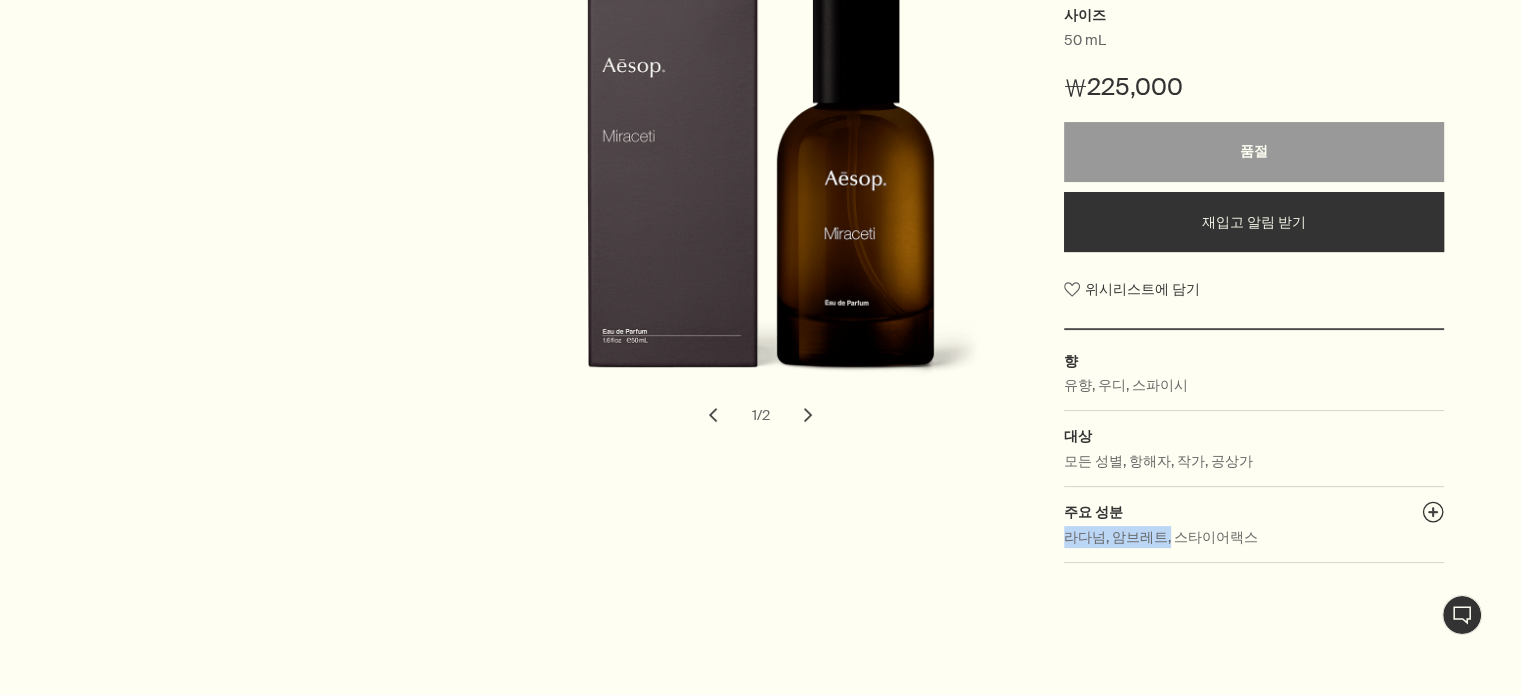 drag, startPoint x: 1152, startPoint y: 547, endPoint x: 1040, endPoint y: 543, distance: 112.0714 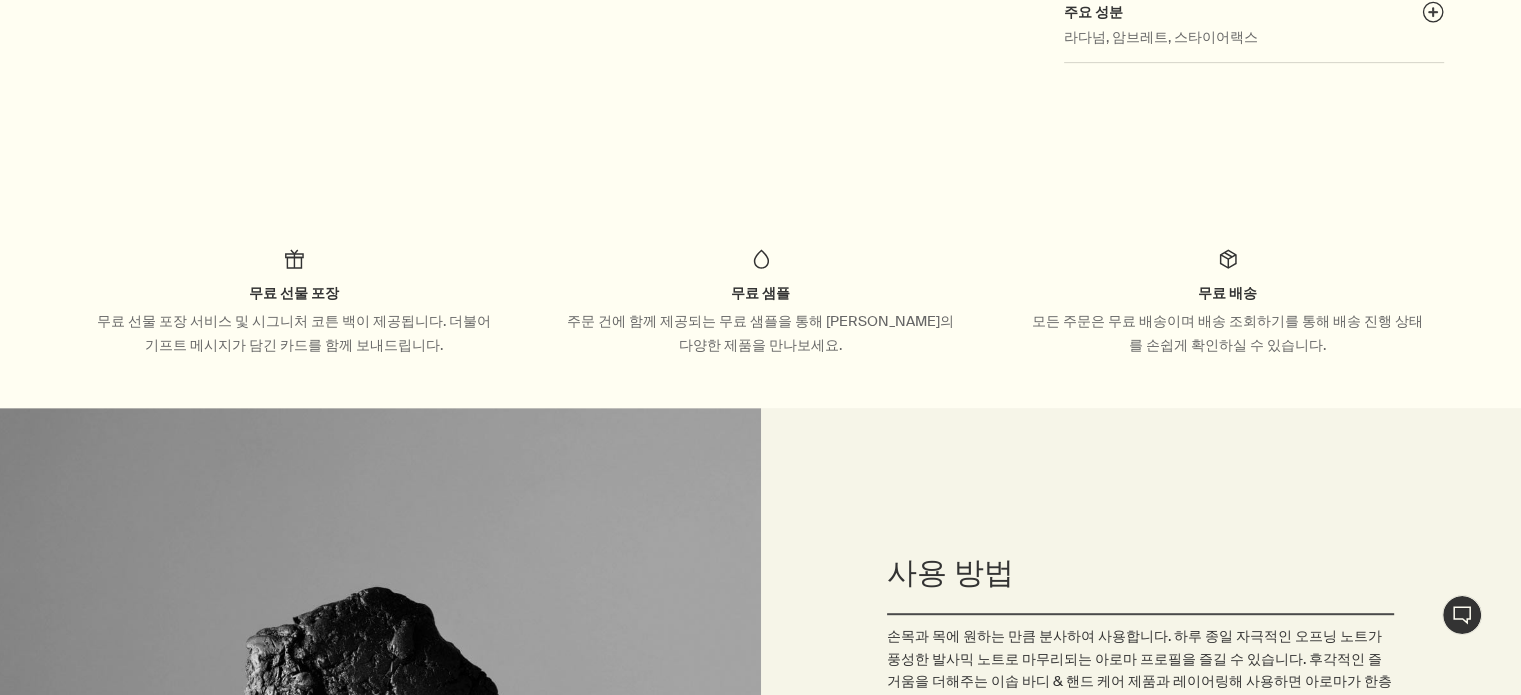 scroll, scrollTop: 1200, scrollLeft: 0, axis: vertical 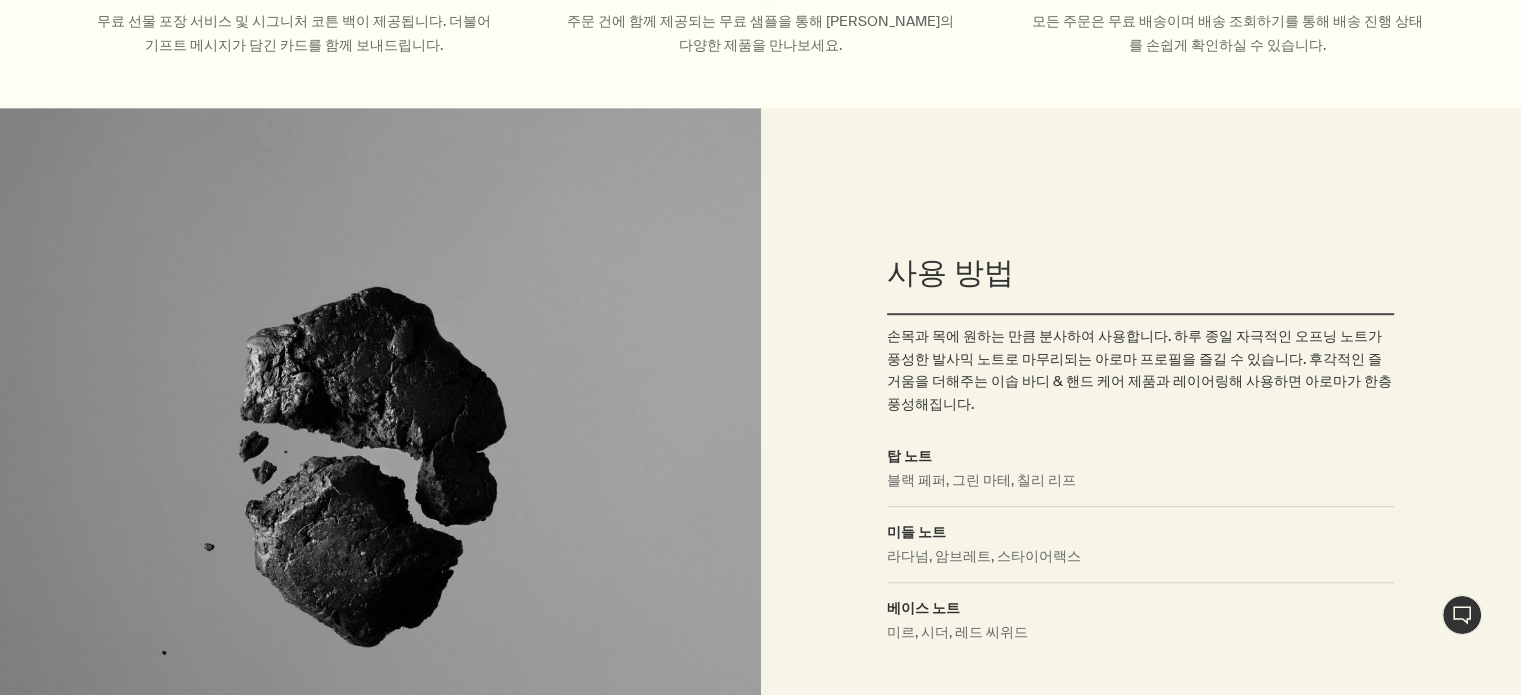 drag, startPoint x: 897, startPoint y: 462, endPoint x: 1074, endPoint y: 459, distance: 177.02542 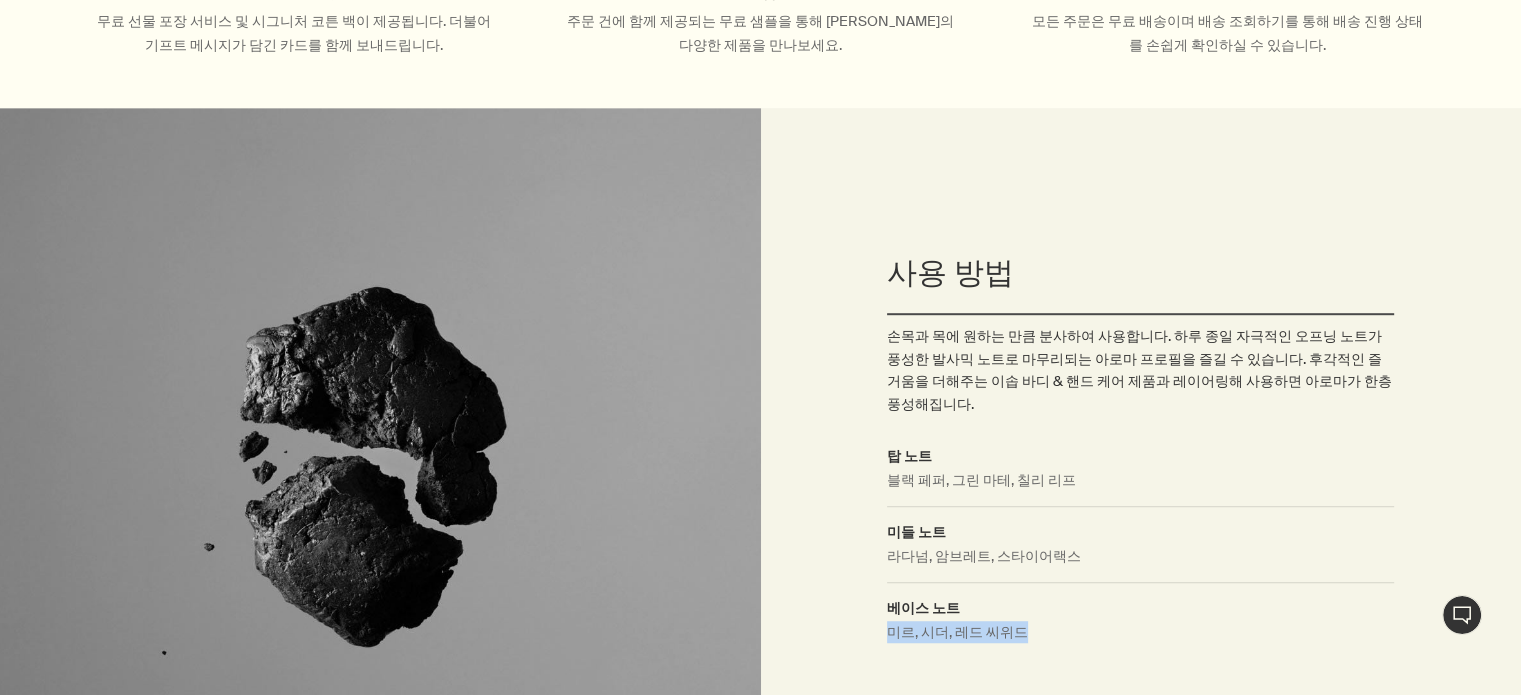 drag, startPoint x: 1085, startPoint y: 610, endPoint x: 820, endPoint y: 621, distance: 265.2282 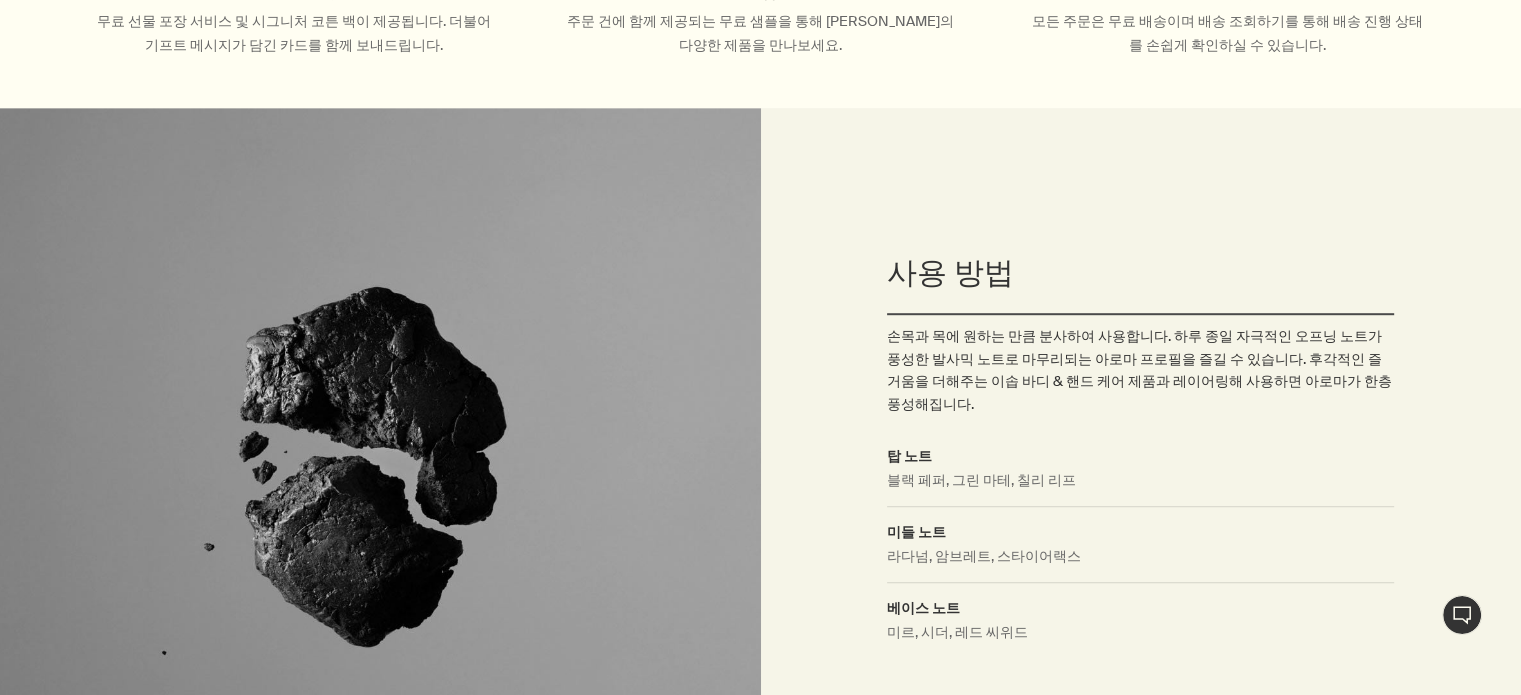 click on "베이스 노트" at bounding box center (1140, 608) 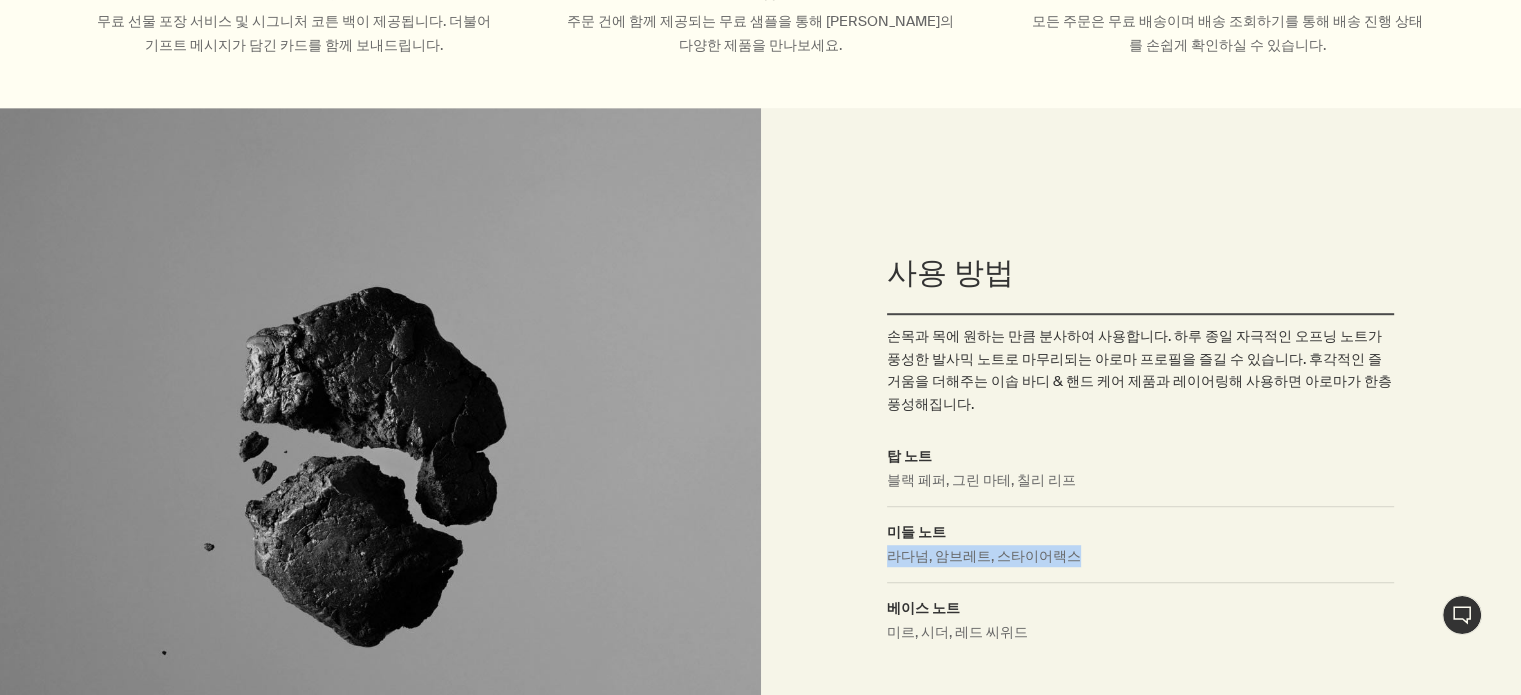 drag, startPoint x: 872, startPoint y: 556, endPoint x: 1189, endPoint y: 545, distance: 317.1908 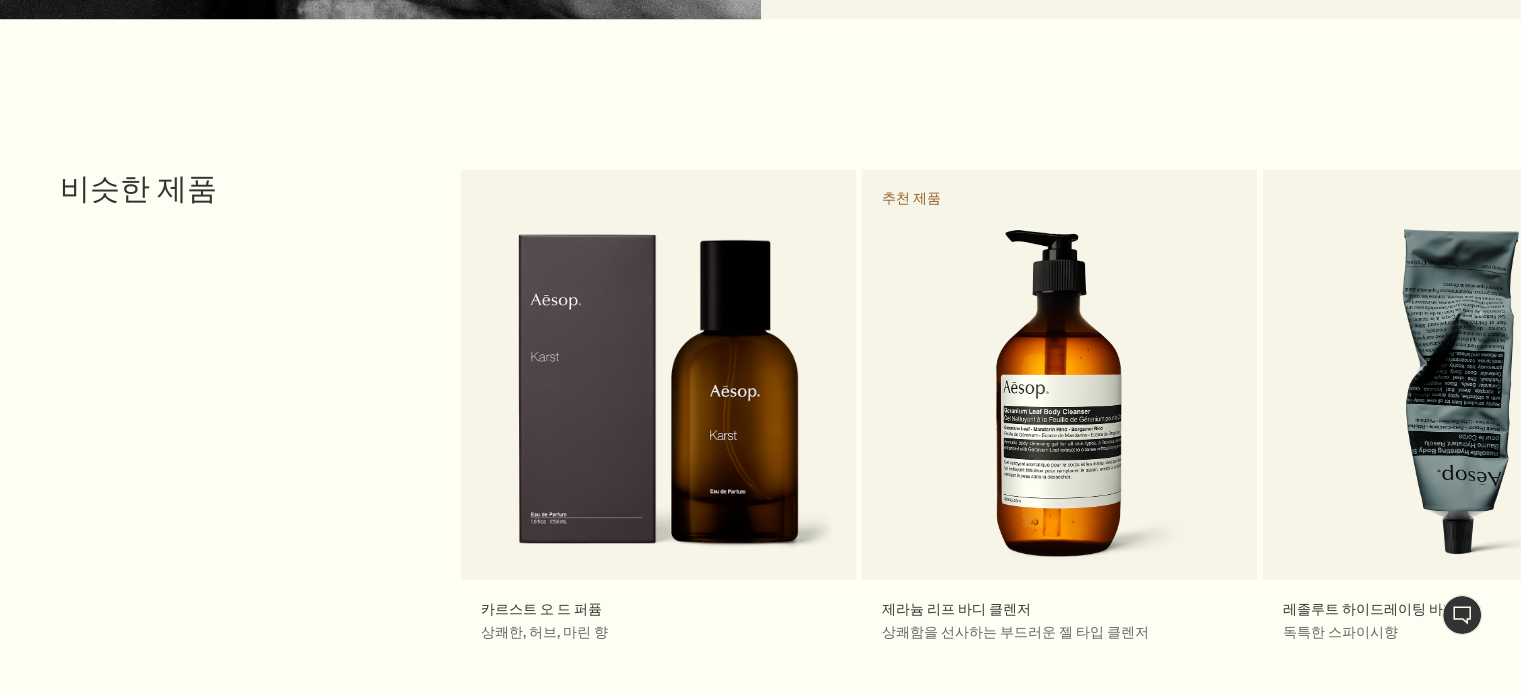 scroll, scrollTop: 3600, scrollLeft: 0, axis: vertical 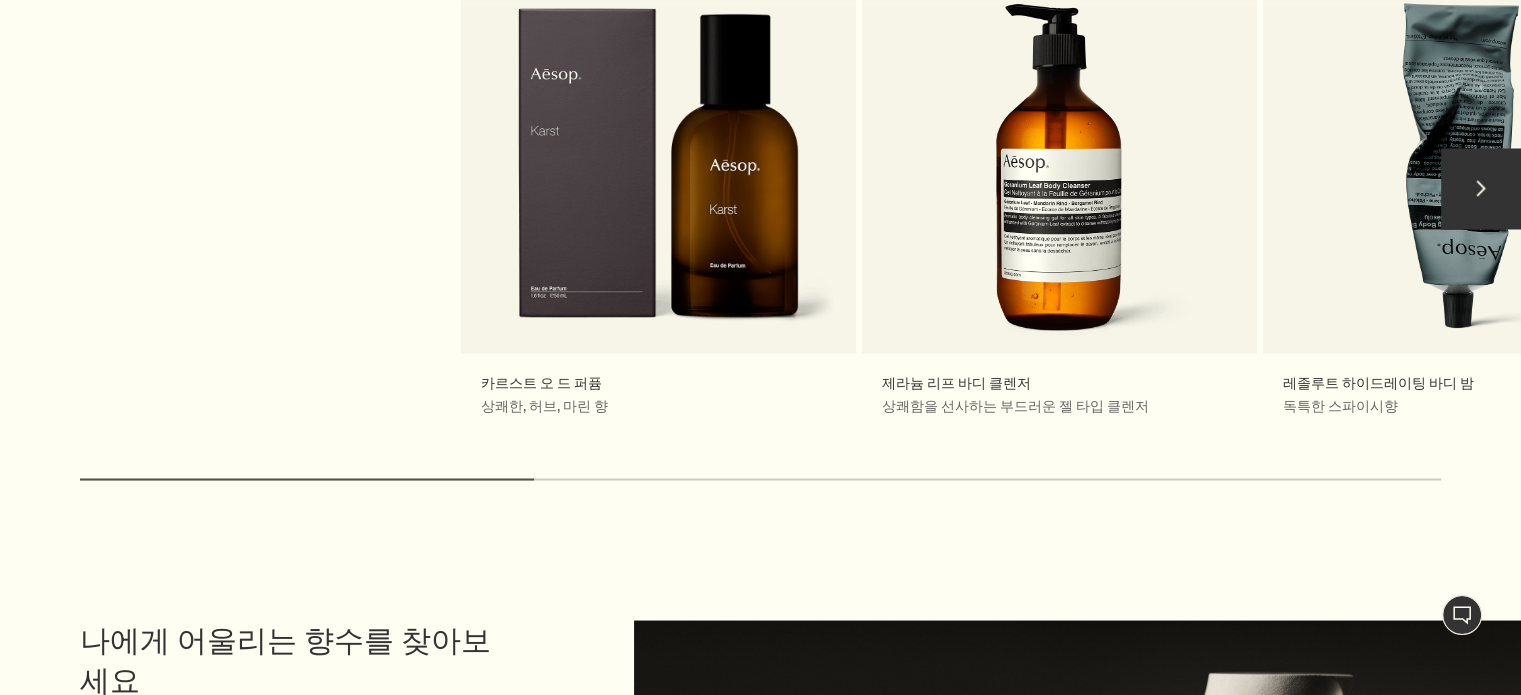 drag, startPoint x: 525, startPoint y: 473, endPoint x: 1203, endPoint y: 467, distance: 678.02655 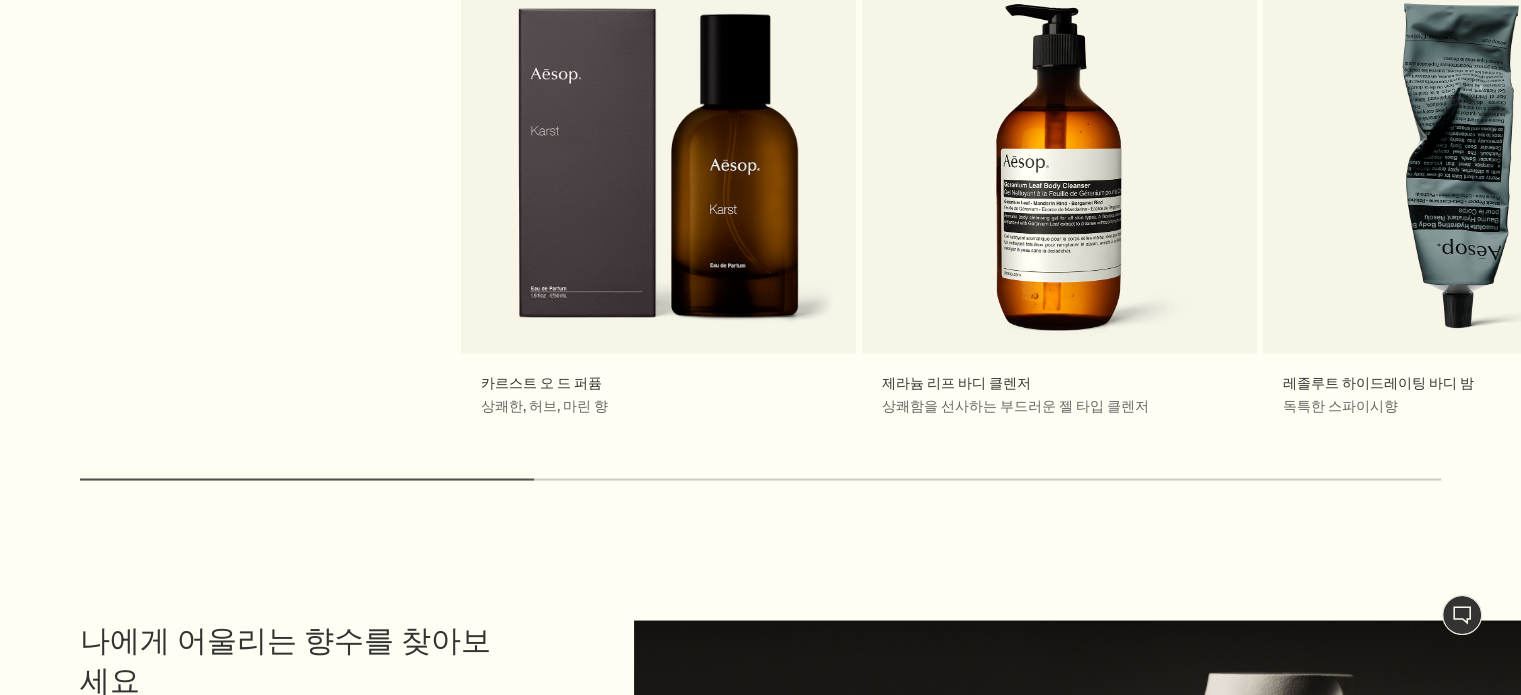 drag, startPoint x: 1249, startPoint y: 471, endPoint x: 1535, endPoint y: 211, distance: 386.5178 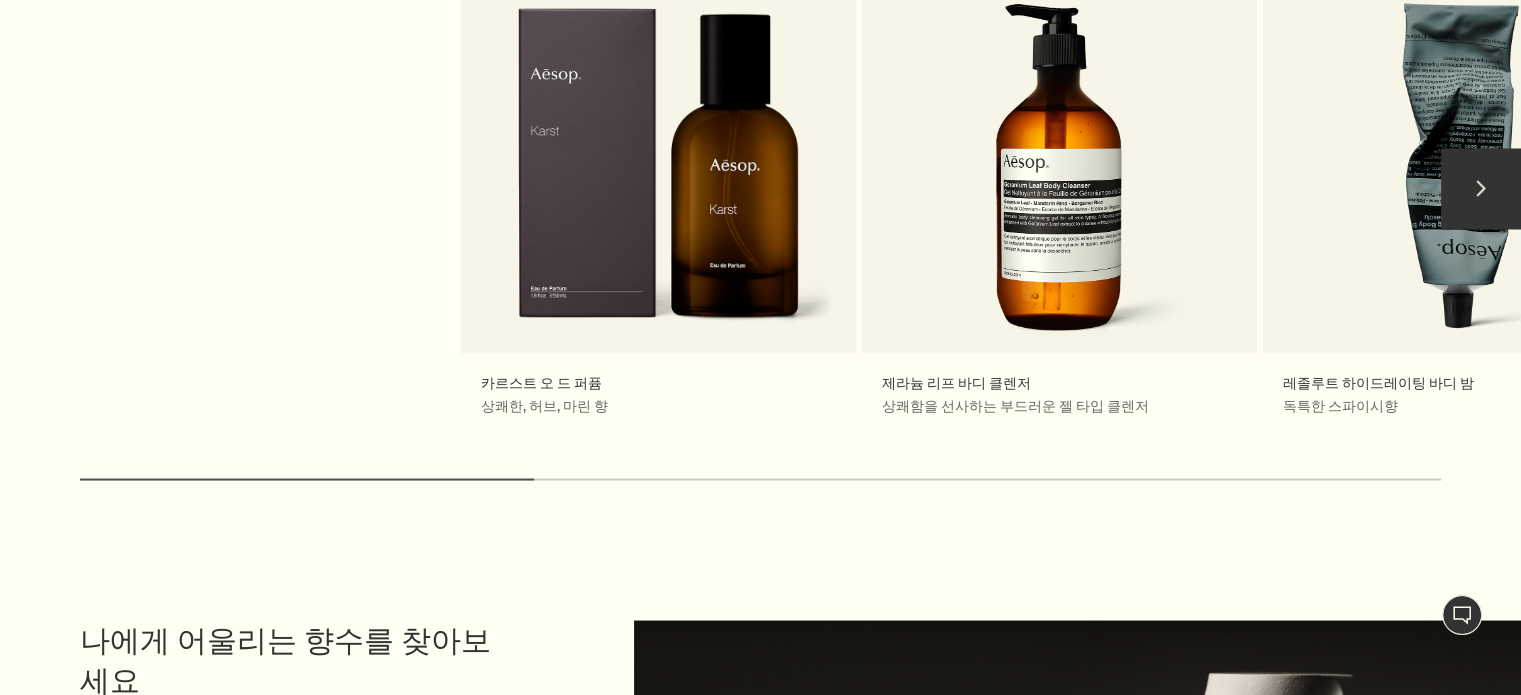 click on "chevron" at bounding box center [1481, 188] 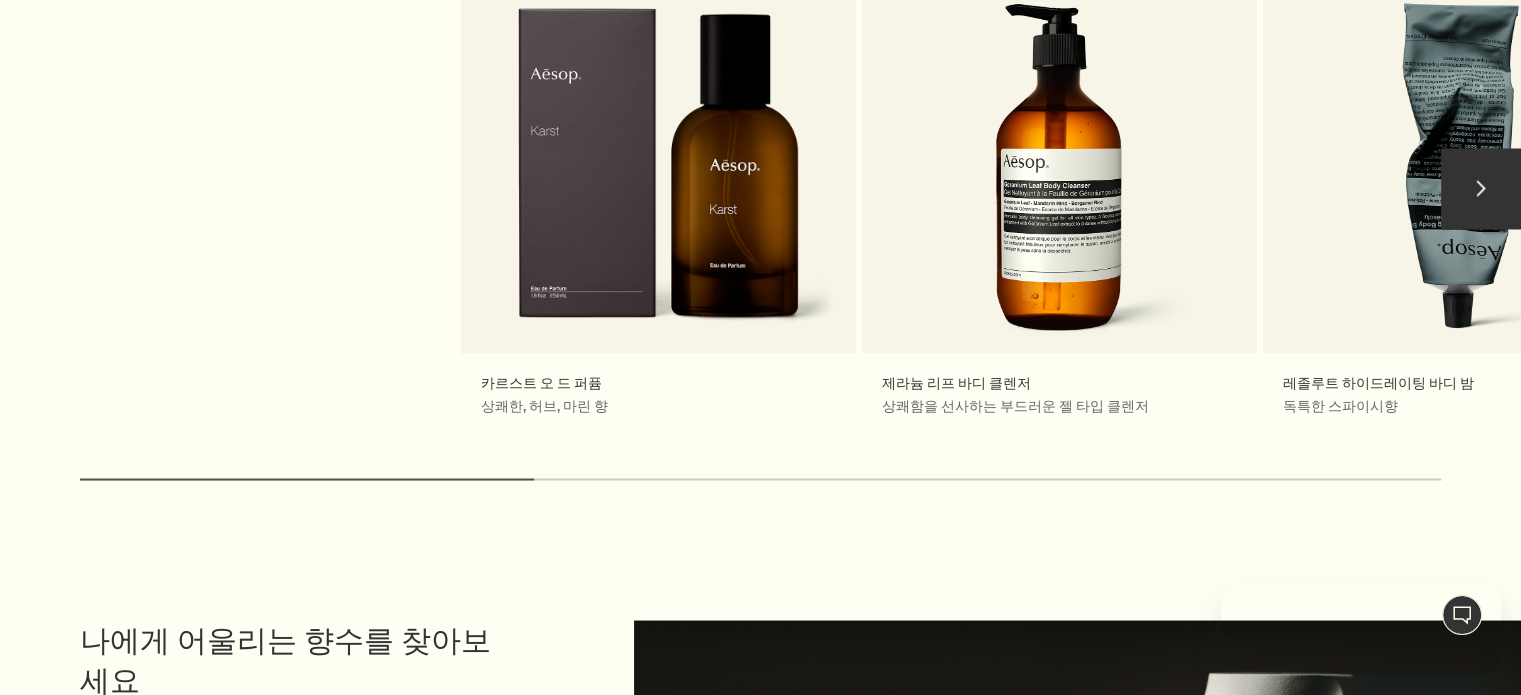 scroll, scrollTop: 0, scrollLeft: 0, axis: both 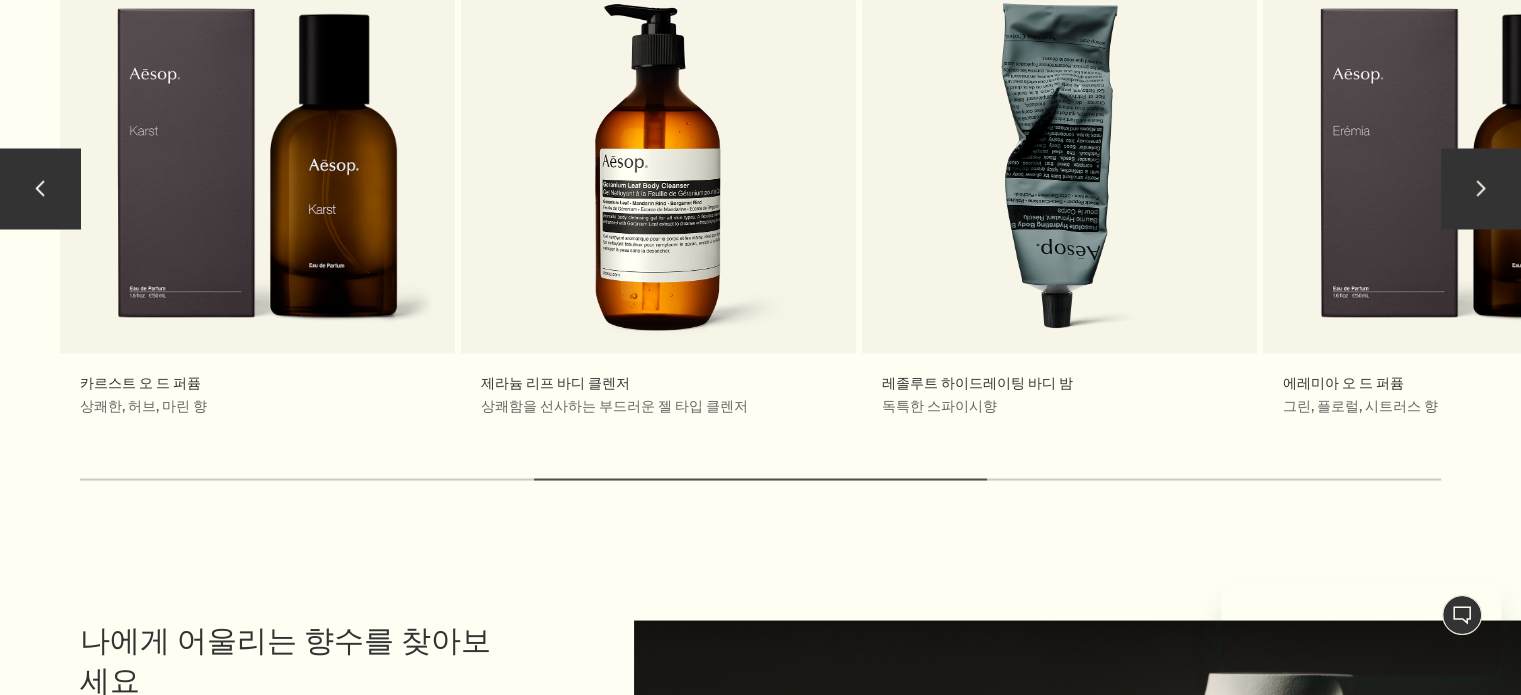 click on "chevron" at bounding box center (1481, 188) 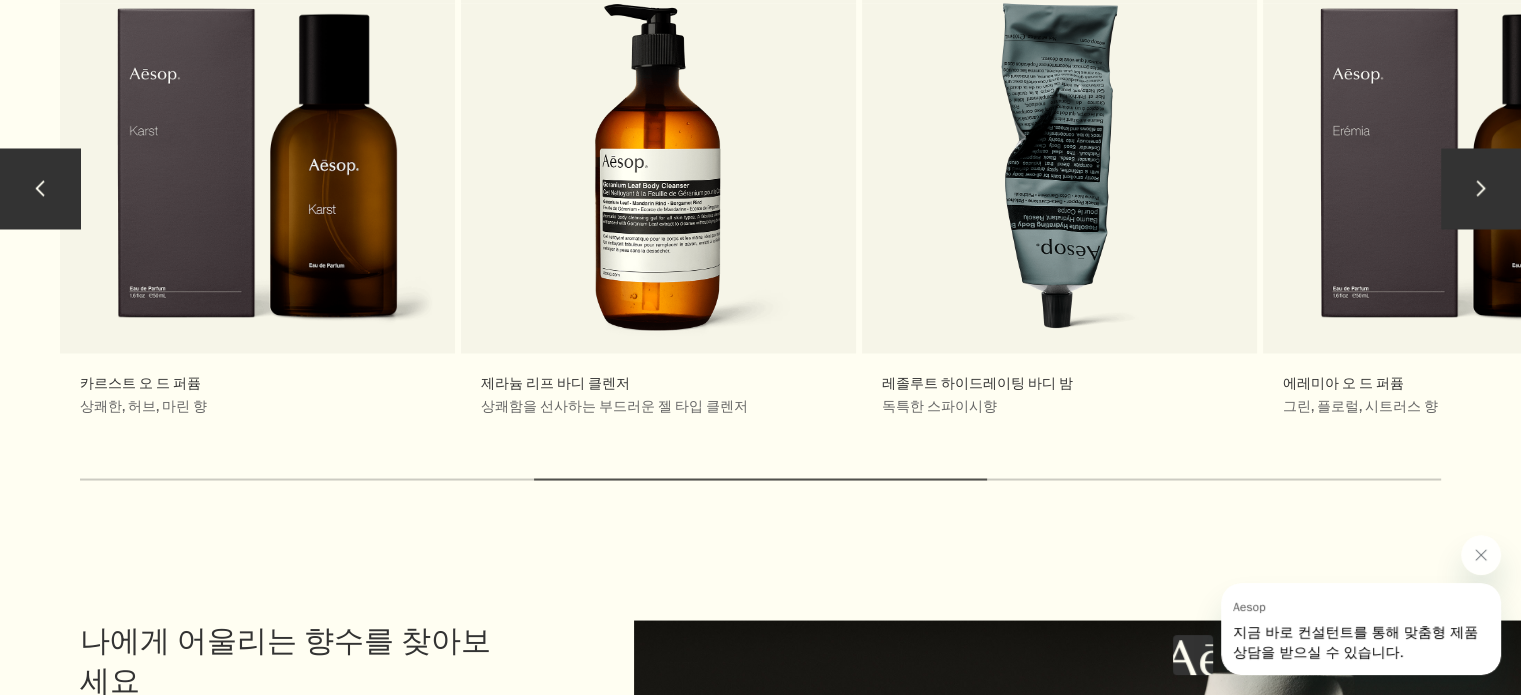click on "chevron" at bounding box center [1481, 188] 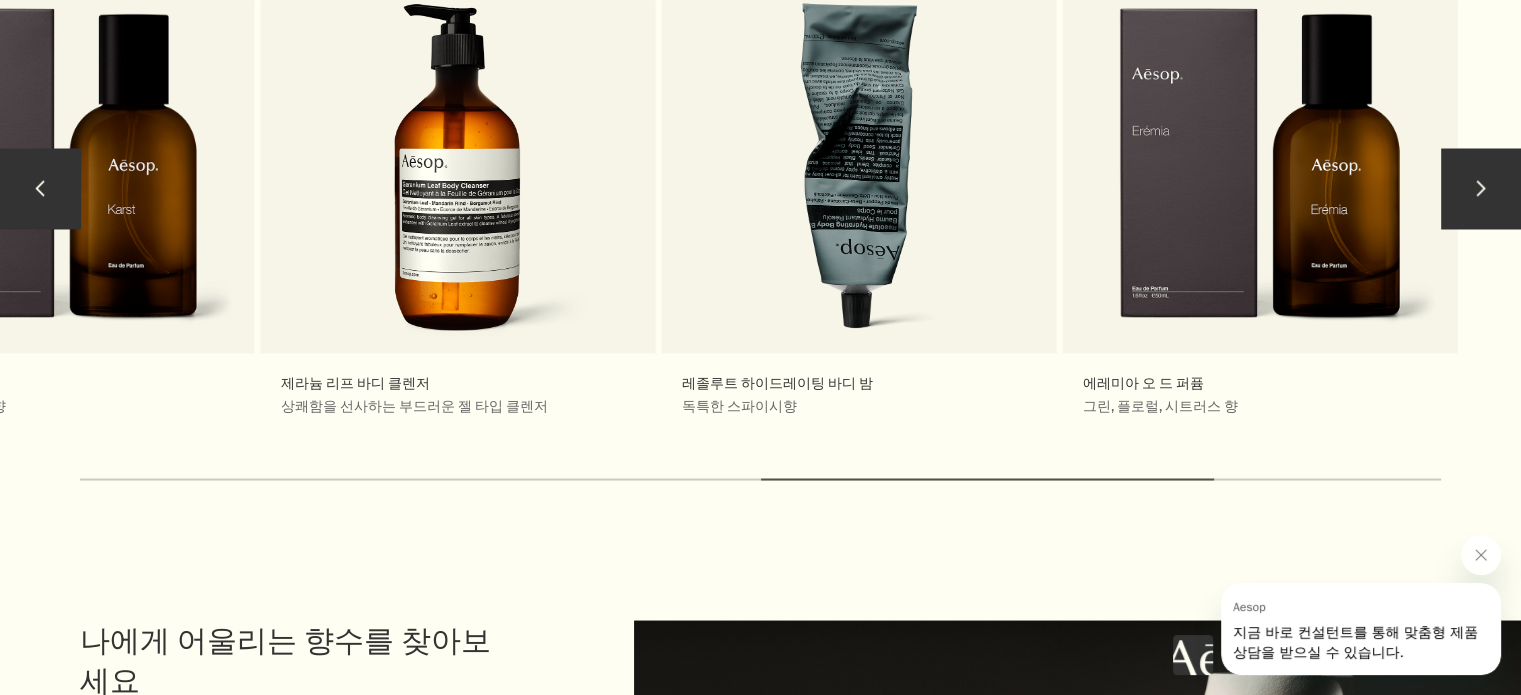 click on "chevron" at bounding box center (1481, 188) 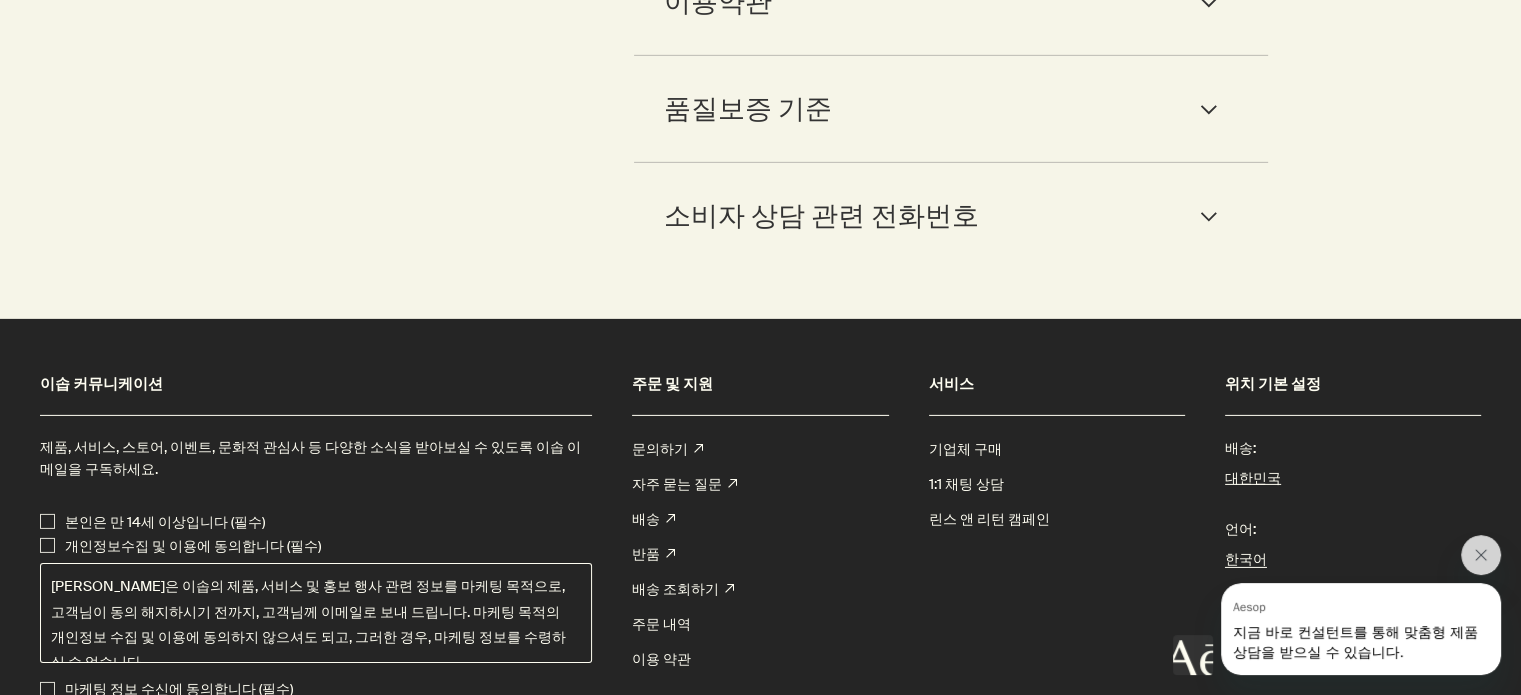 scroll, scrollTop: 6500, scrollLeft: 0, axis: vertical 